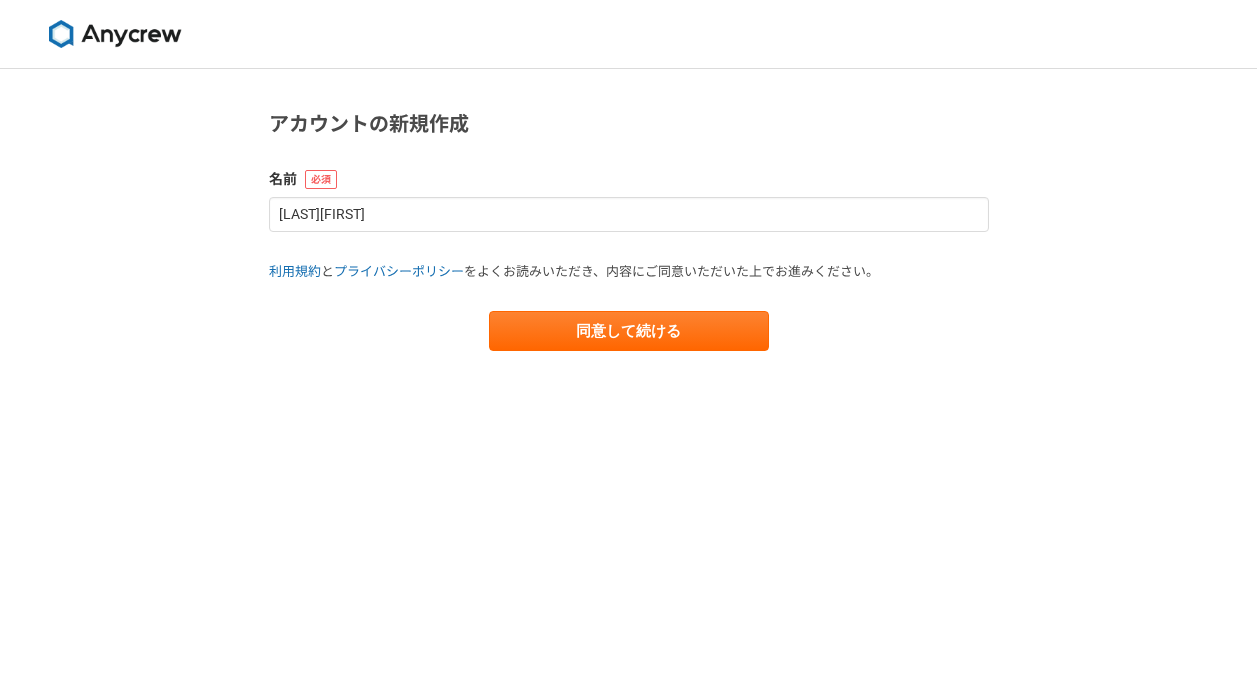 scroll, scrollTop: 0, scrollLeft: 0, axis: both 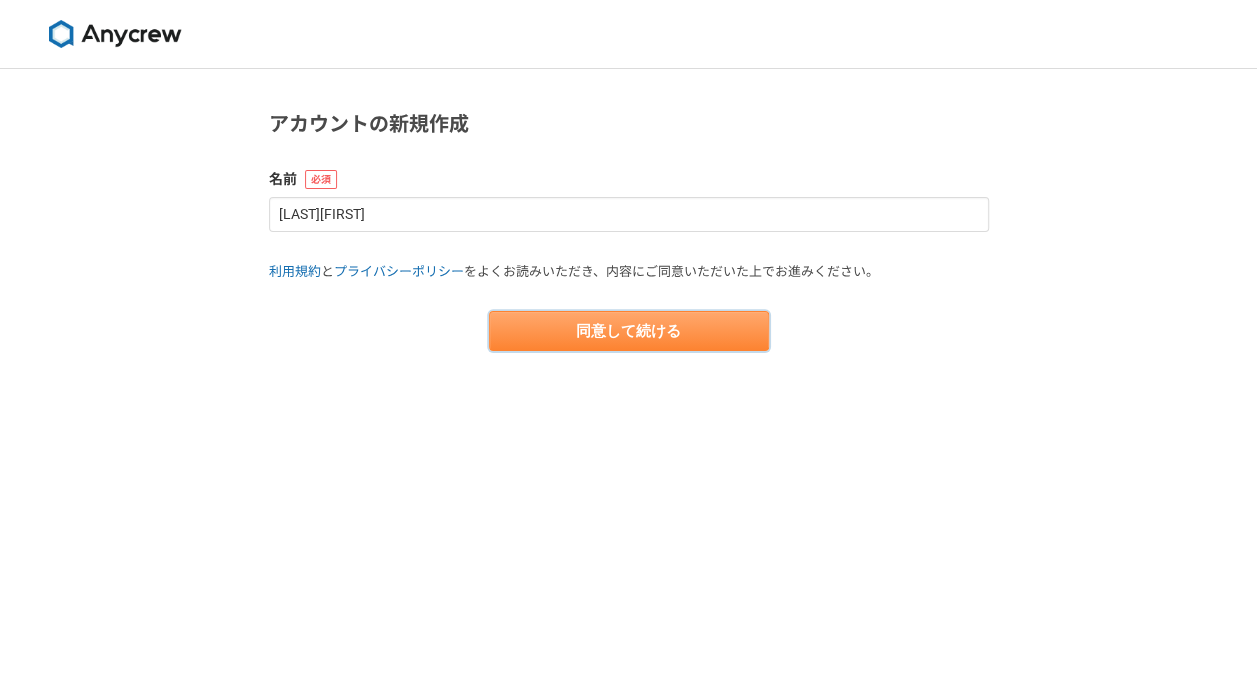click on "同意して続ける" at bounding box center [629, 331] 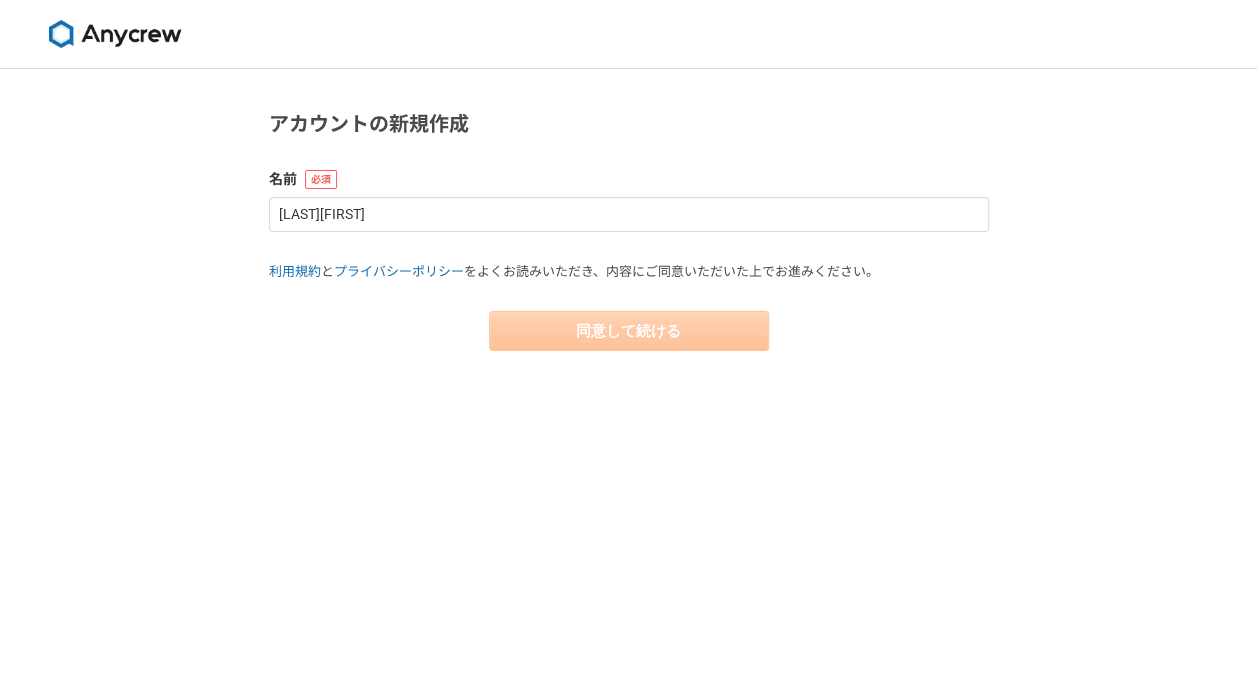 select on "13" 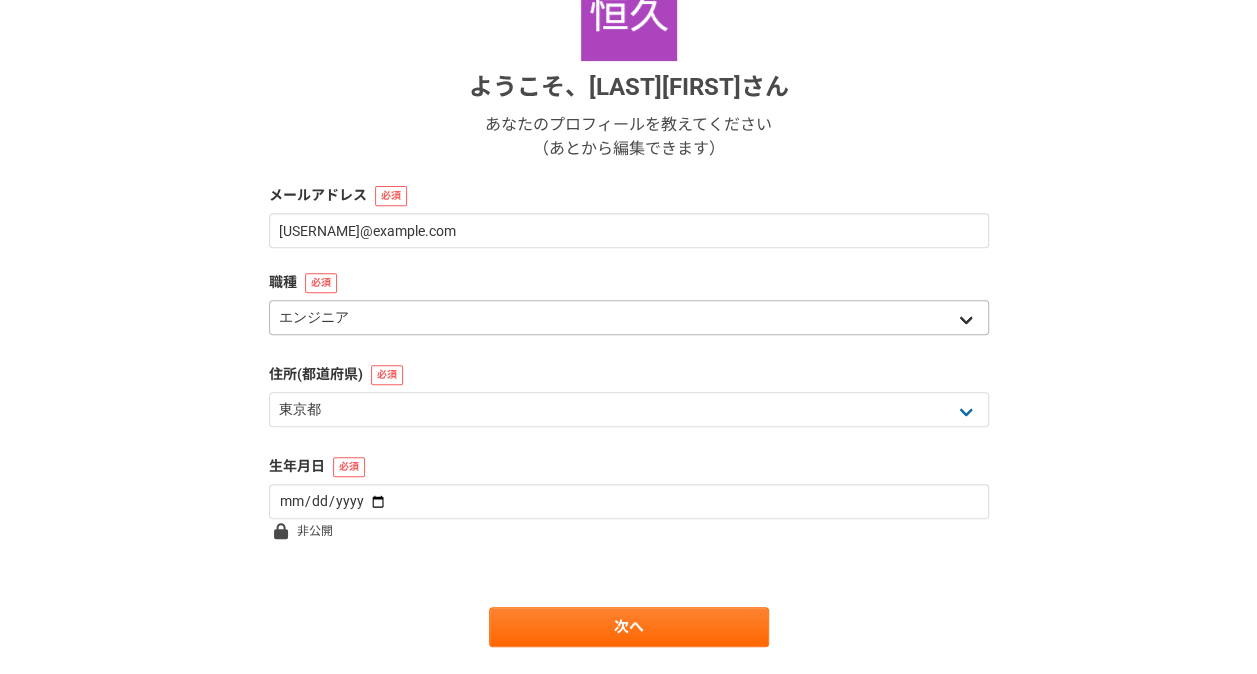 scroll, scrollTop: 300, scrollLeft: 0, axis: vertical 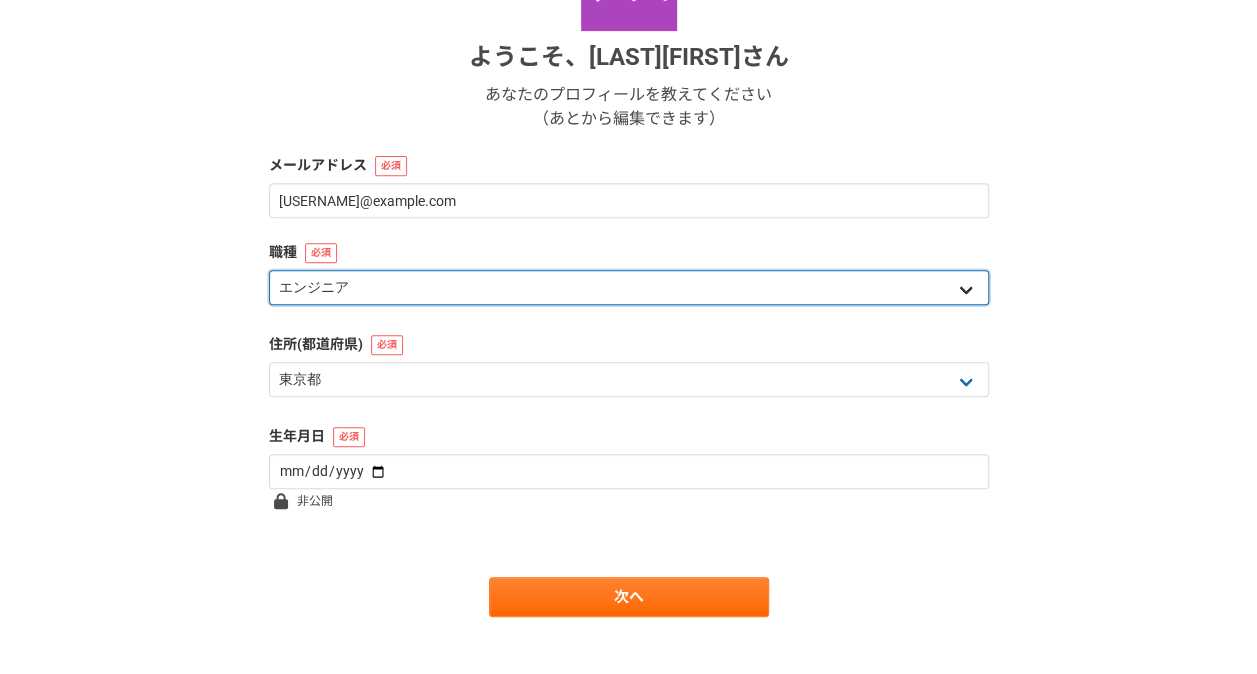 click on "エンジニア デザイナー ライター 営業 マーケティング 企画・事業開発 バックオフィス その他" at bounding box center (629, 287) 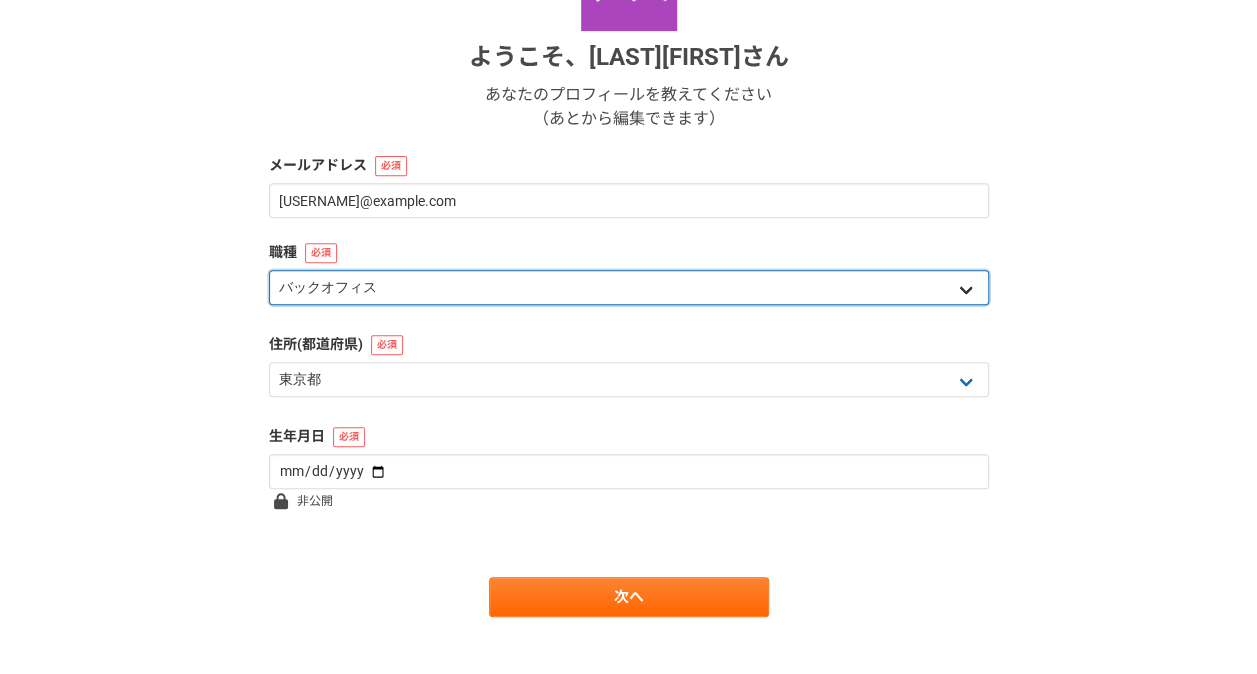 click on "エンジニア デザイナー ライター 営業 マーケティング 企画・事業開発 バックオフィス その他" at bounding box center [629, 287] 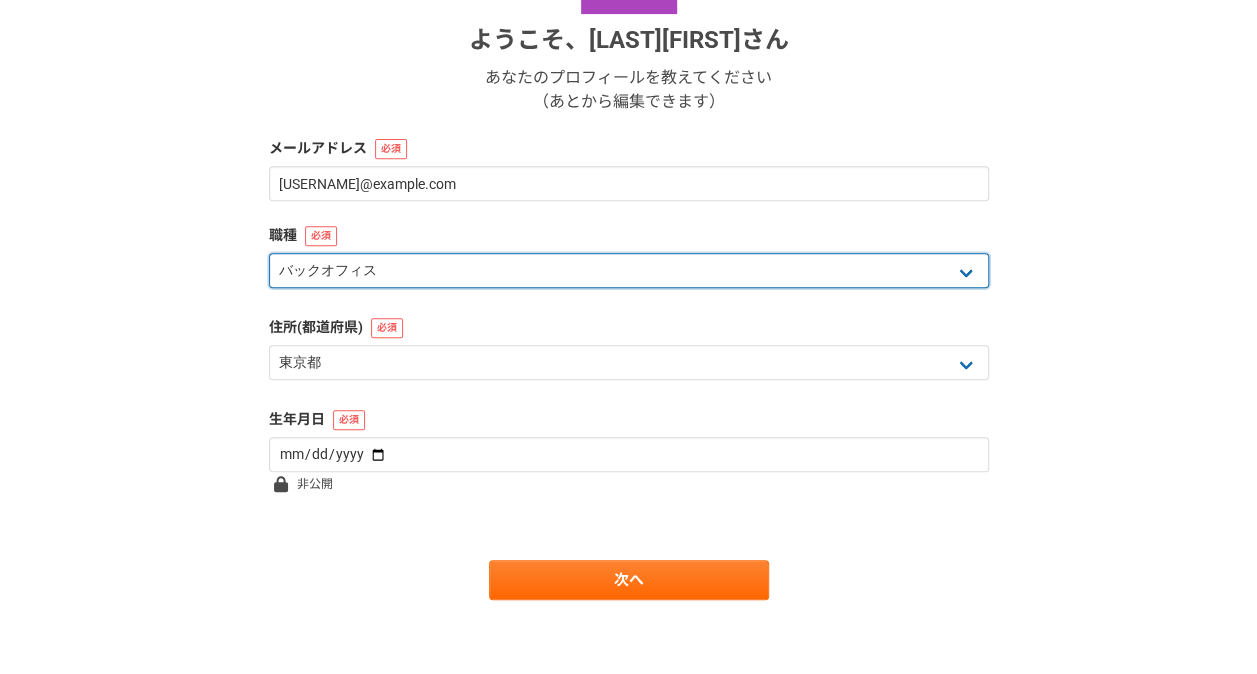 scroll, scrollTop: 322, scrollLeft: 0, axis: vertical 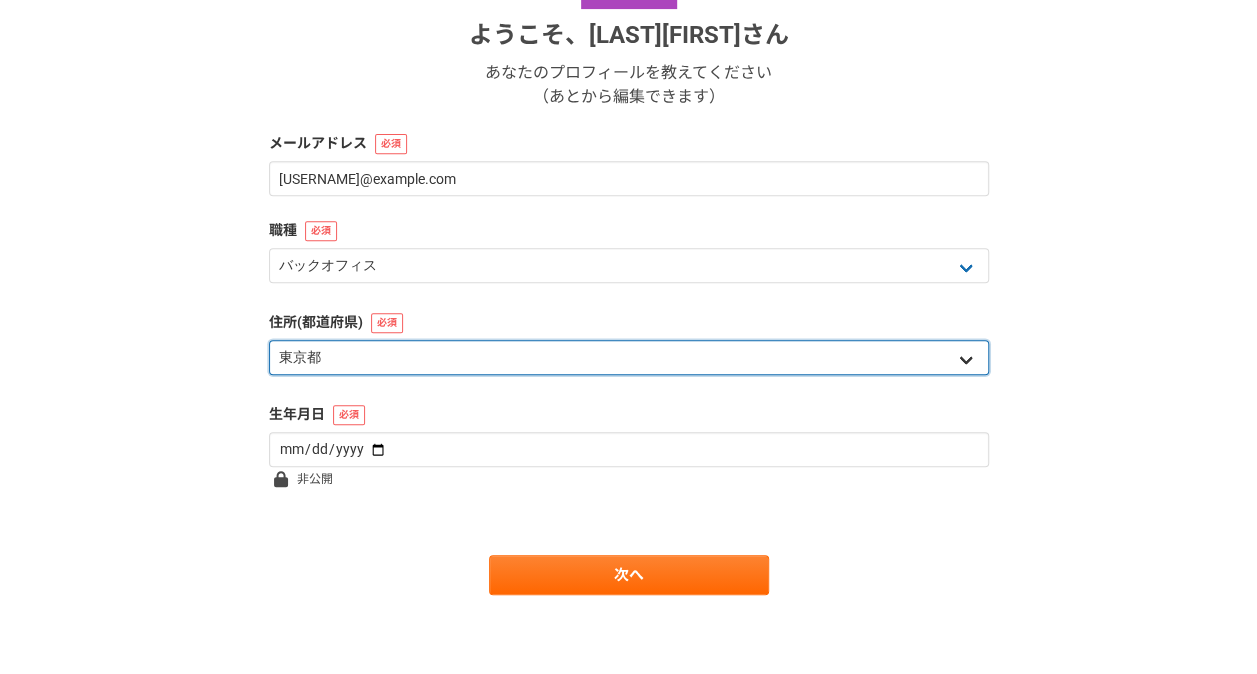click on "北海道 青森県 岩手県 宮城県 秋田県 山形県 福島県 茨城県 栃木県 群馬県 埼玉県 千葉県 東京都 神奈川県 新潟県 富山県 石川県 福井県 山梨県 長野県 岐阜県 静岡県 愛知県 三重県 滋賀県 京都府 大阪府 兵庫県 奈良県 和歌山県 鳥取県 島根県 岡山県 広島県 山口県 徳島県 香川県 愛媛県 高知県 福岡県 佐賀県 長崎県 熊本県 大分県 宮崎県 鹿児島県 沖縄県 海外" at bounding box center (629, 357) 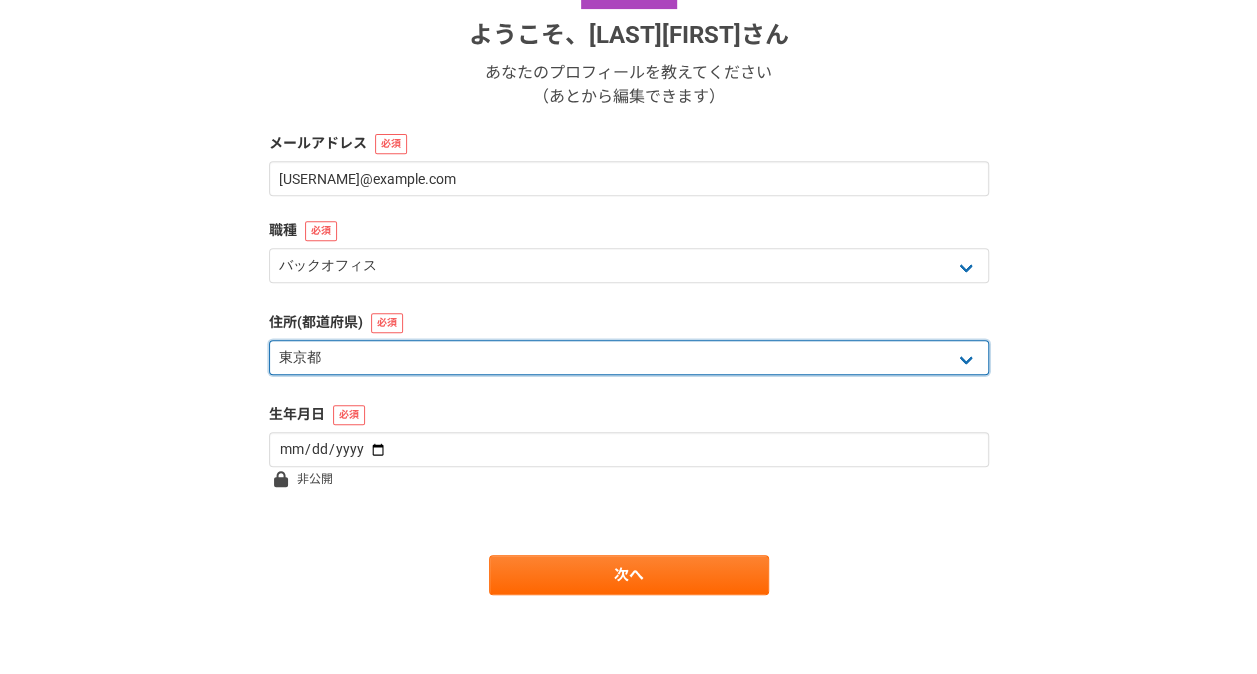 select on "12" 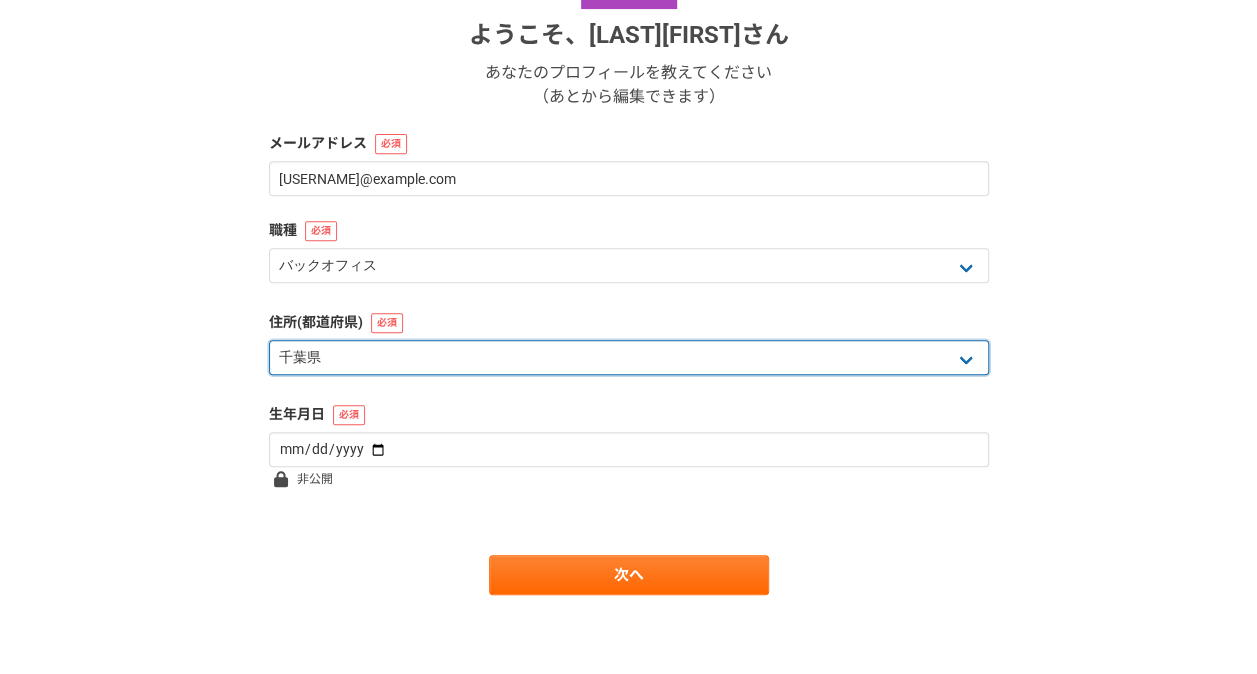 click on "北海道 青森県 岩手県 宮城県 秋田県 山形県 福島県 茨城県 栃木県 群馬県 埼玉県 千葉県 東京都 神奈川県 新潟県 富山県 石川県 福井県 山梨県 長野県 岐阜県 静岡県 愛知県 三重県 滋賀県 京都府 大阪府 兵庫県 奈良県 和歌山県 鳥取県 島根県 岡山県 広島県 山口県 徳島県 香川県 愛媛県 高知県 福岡県 佐賀県 長崎県 熊本県 大分県 宮崎県 鹿児島県 沖縄県 海外" at bounding box center (629, 357) 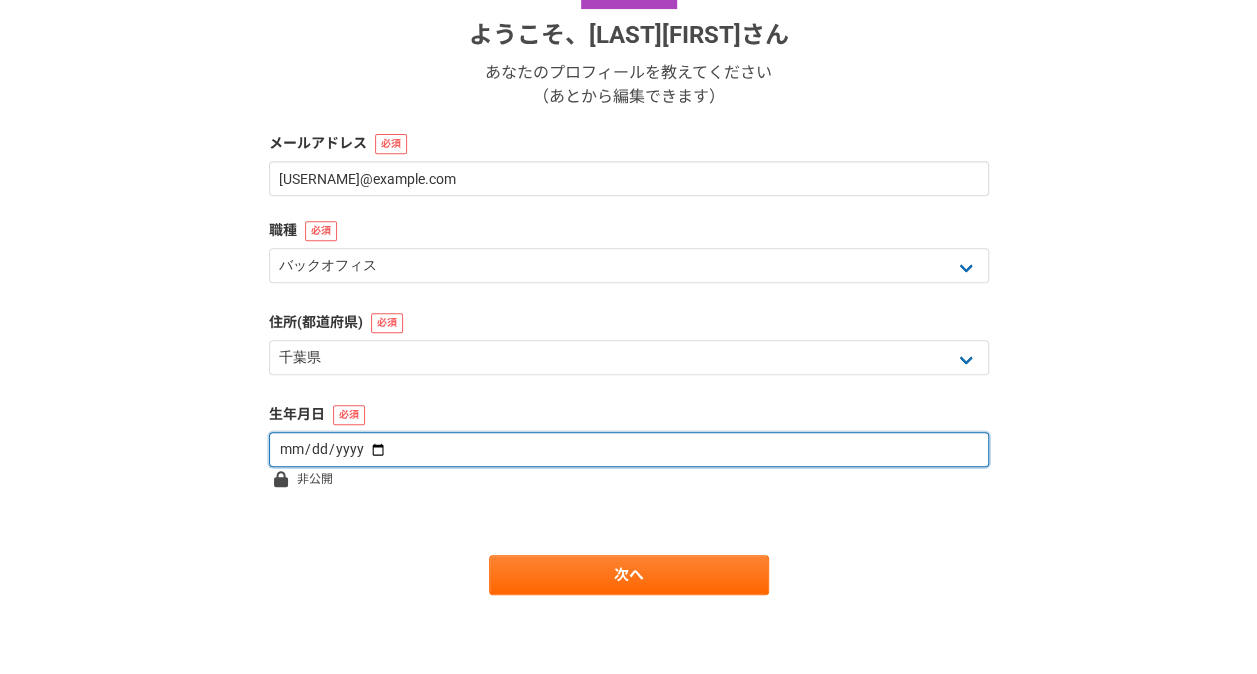 click at bounding box center [629, 449] 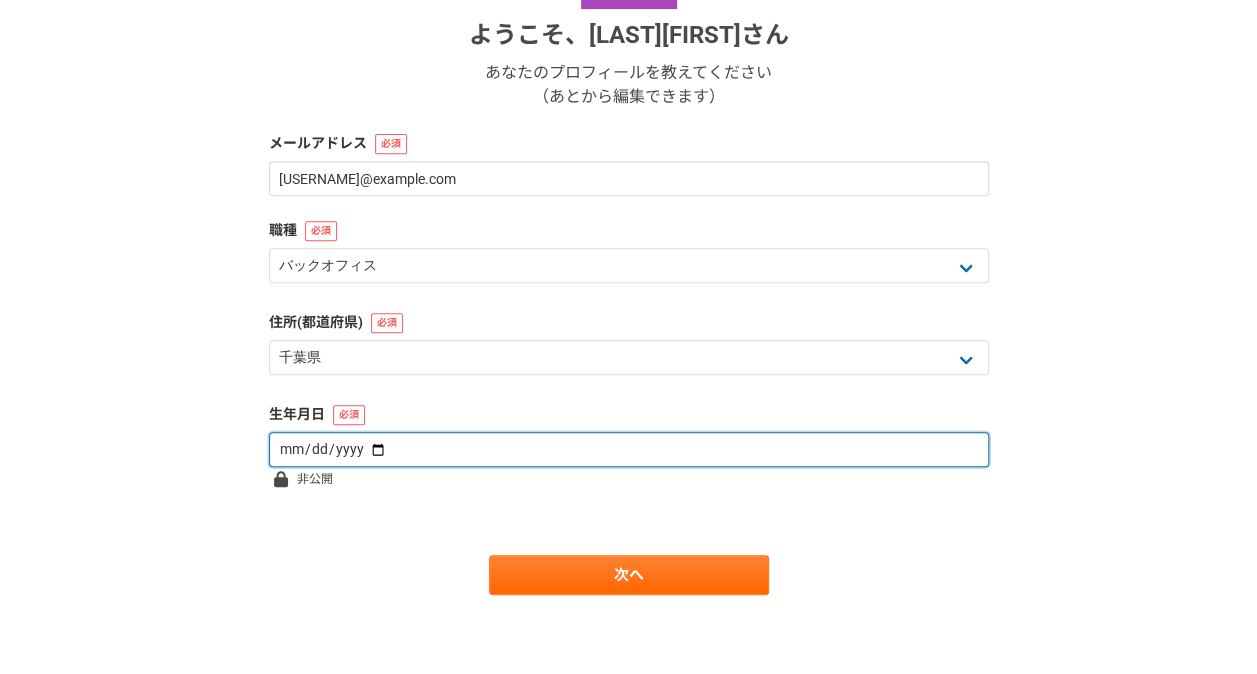 click at bounding box center (629, 449) 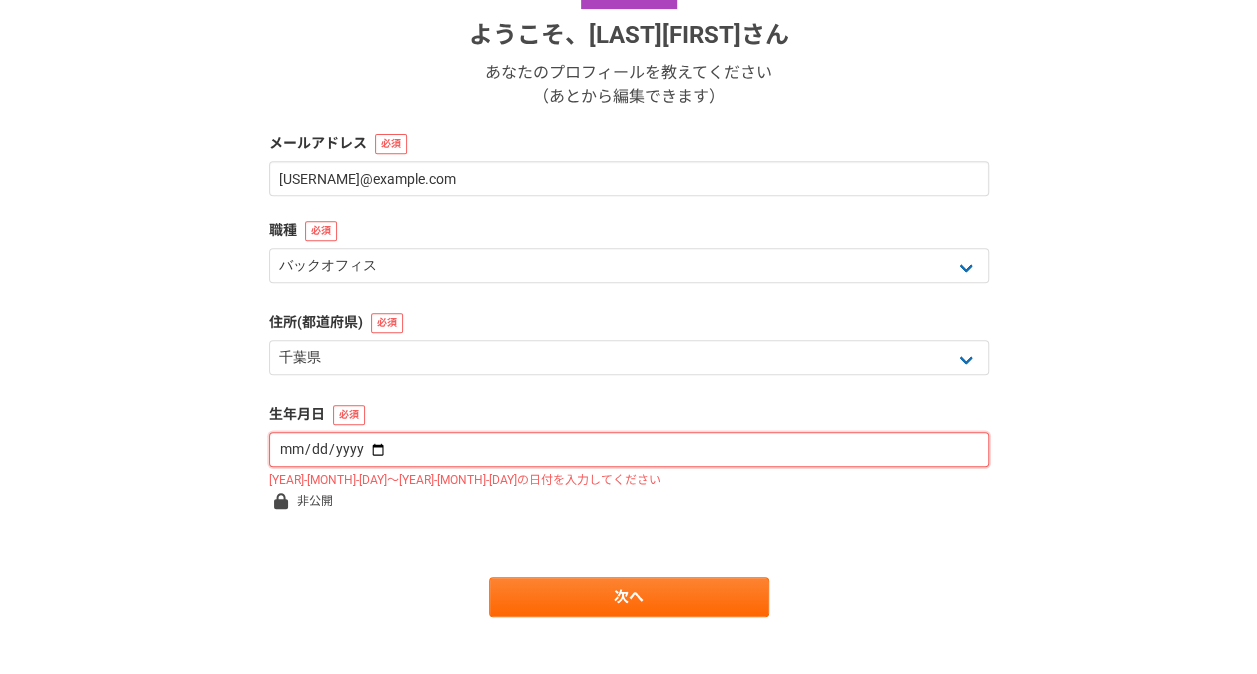 type on "[DATE]" 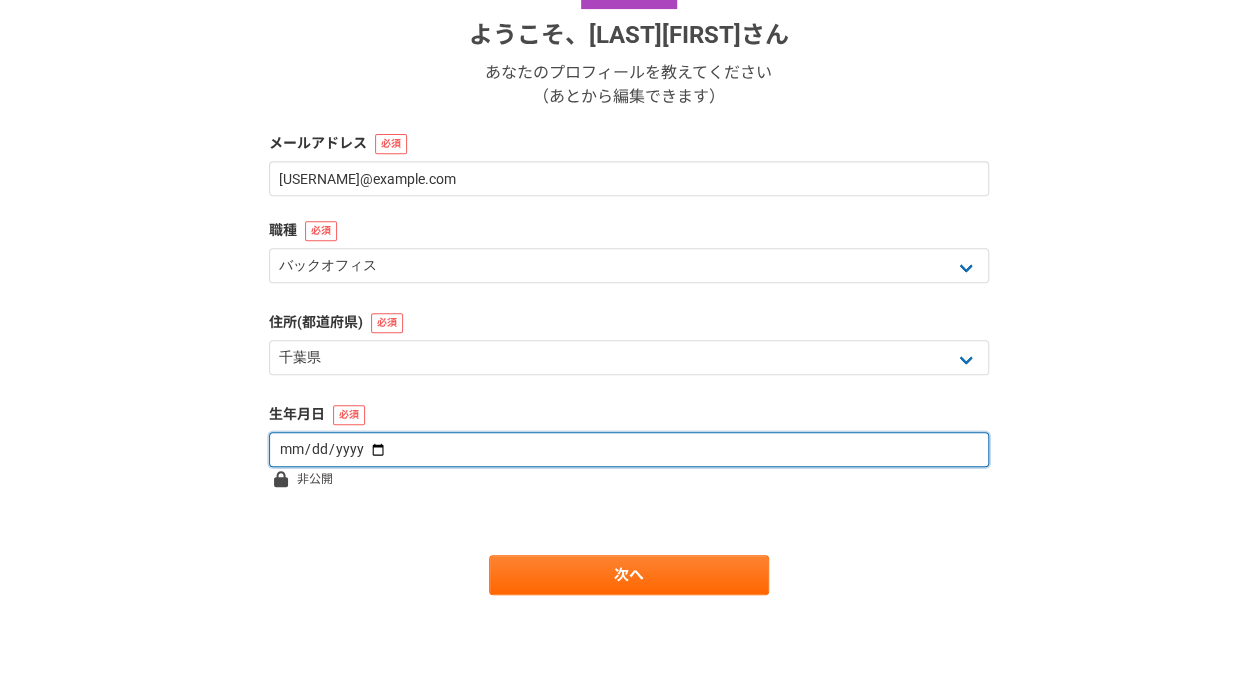 click on "[DATE]" at bounding box center (629, 449) 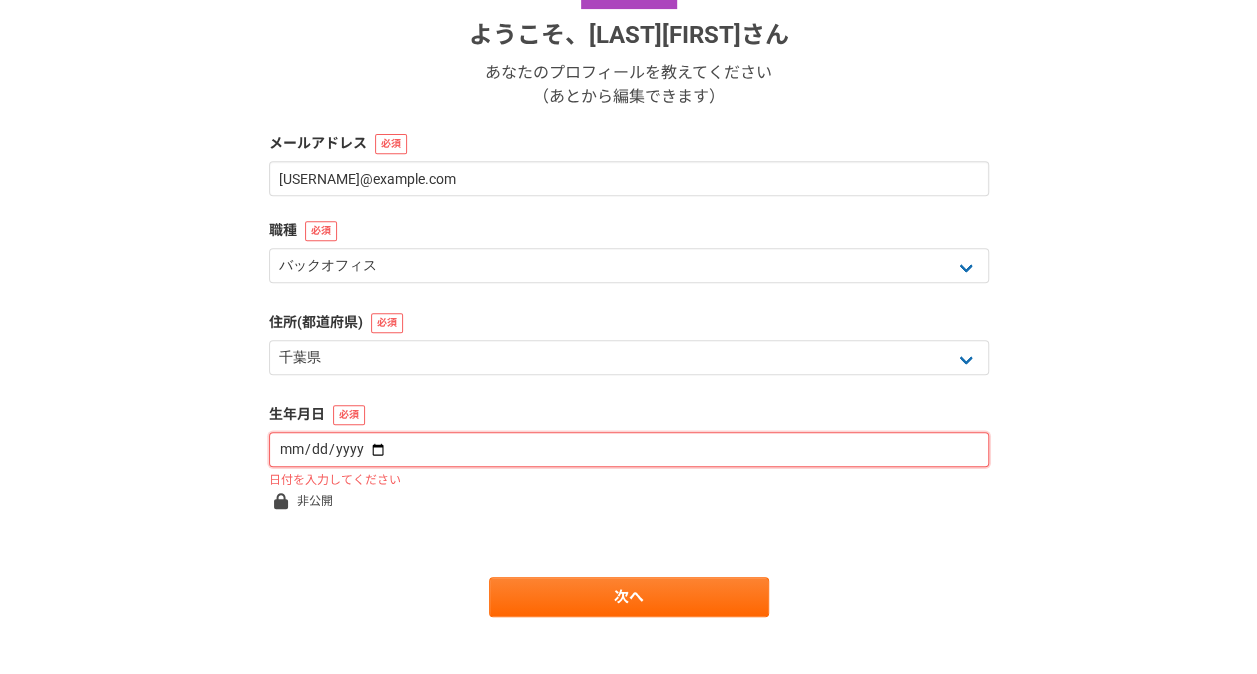 type on "[DATE]" 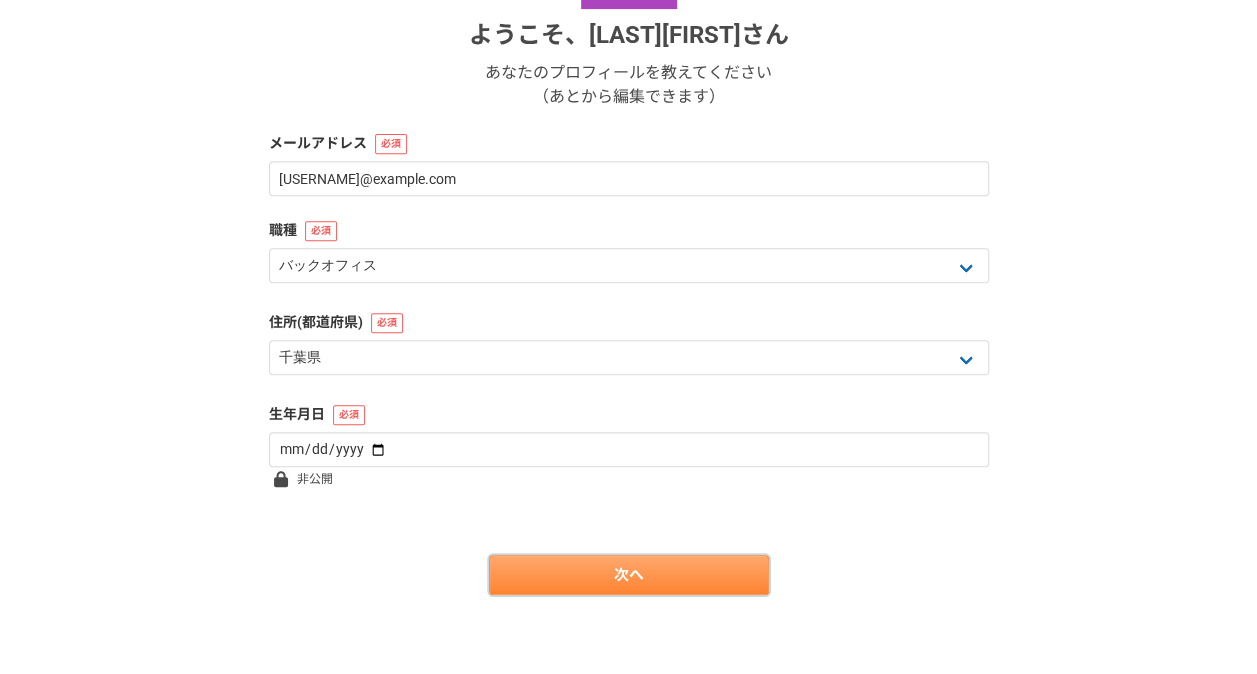 click on "次へ" at bounding box center (629, 575) 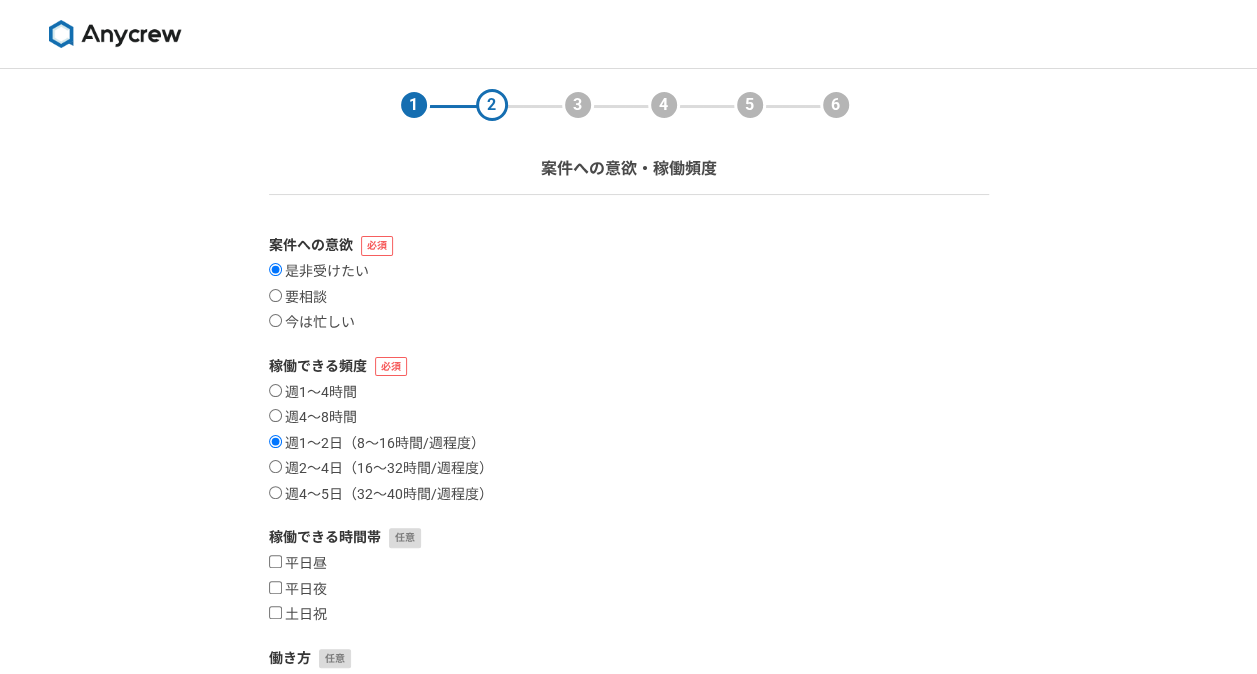 scroll, scrollTop: 100, scrollLeft: 0, axis: vertical 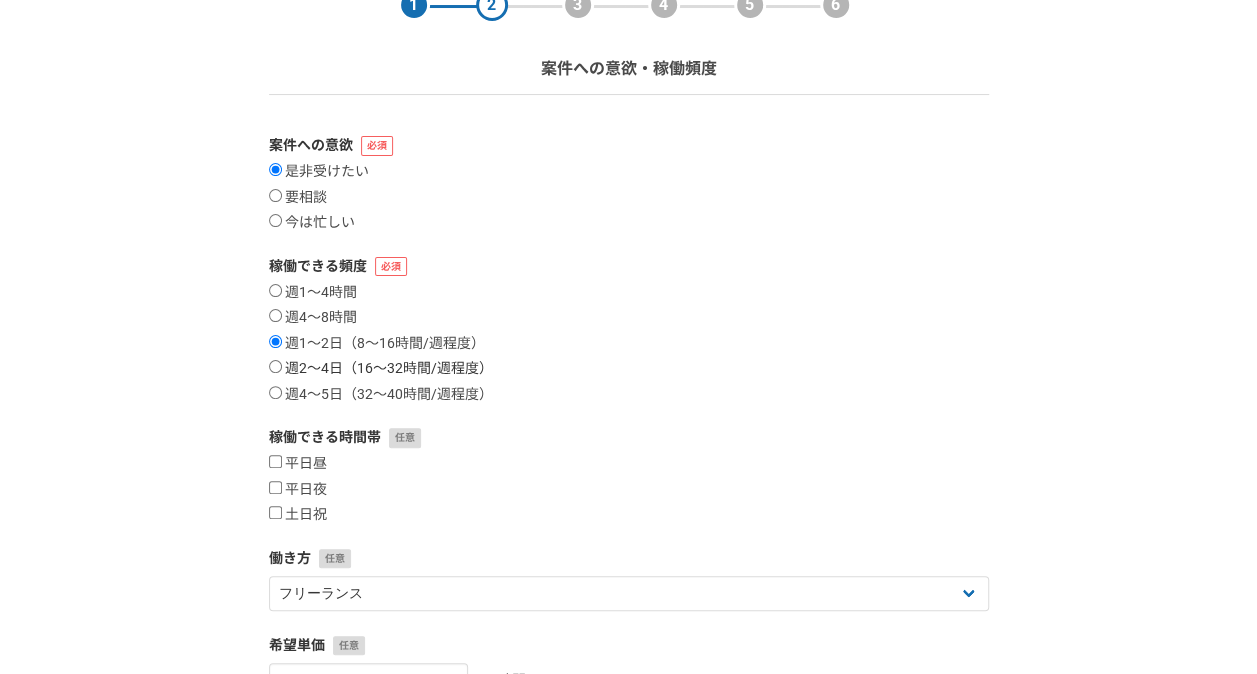 click on "週2〜4日（16〜32時間/週程度）" at bounding box center [275, 366] 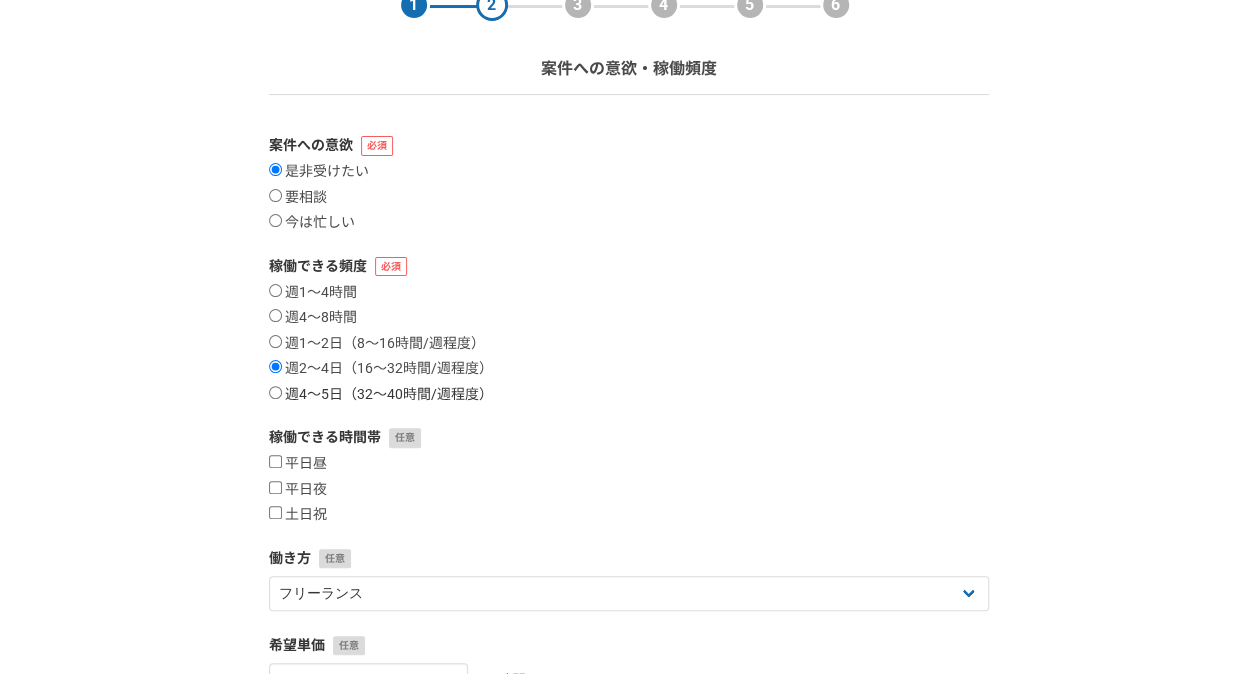 click on "週4〜5日（32〜40時間/週程度）" at bounding box center (275, 392) 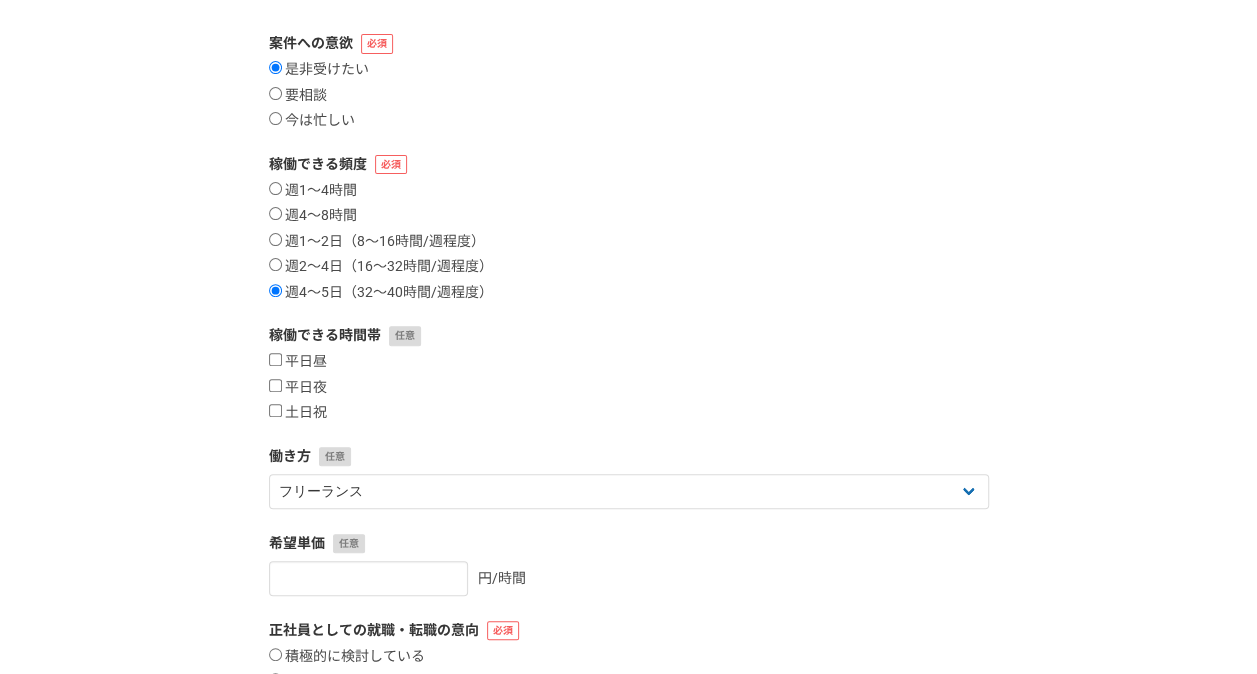 scroll, scrollTop: 300, scrollLeft: 0, axis: vertical 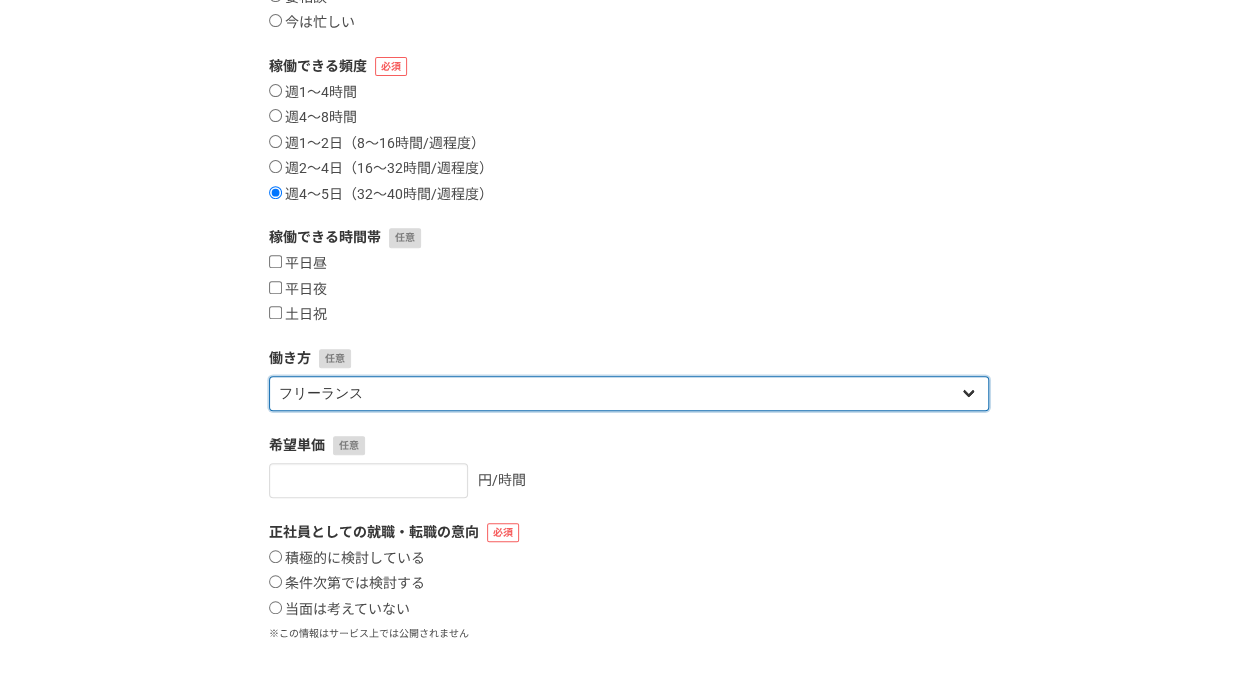 click on "フリーランス 副業 その他" at bounding box center [629, 393] 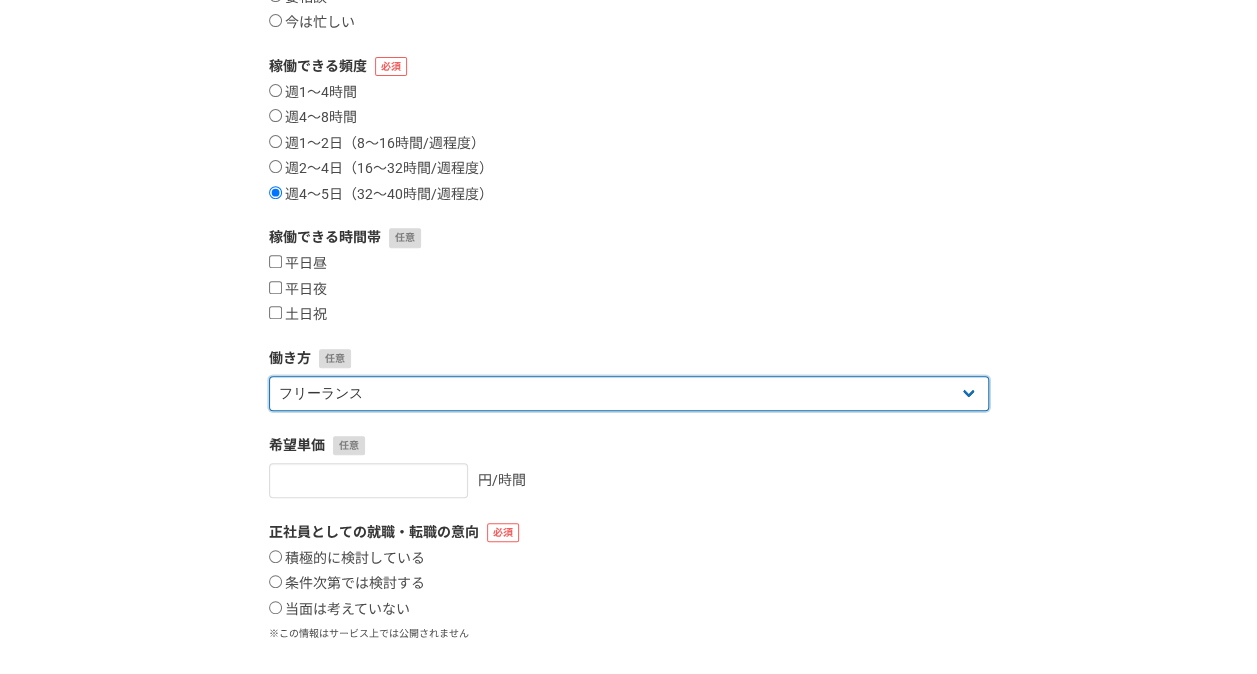click on "フリーランス 副業 その他" at bounding box center [629, 393] 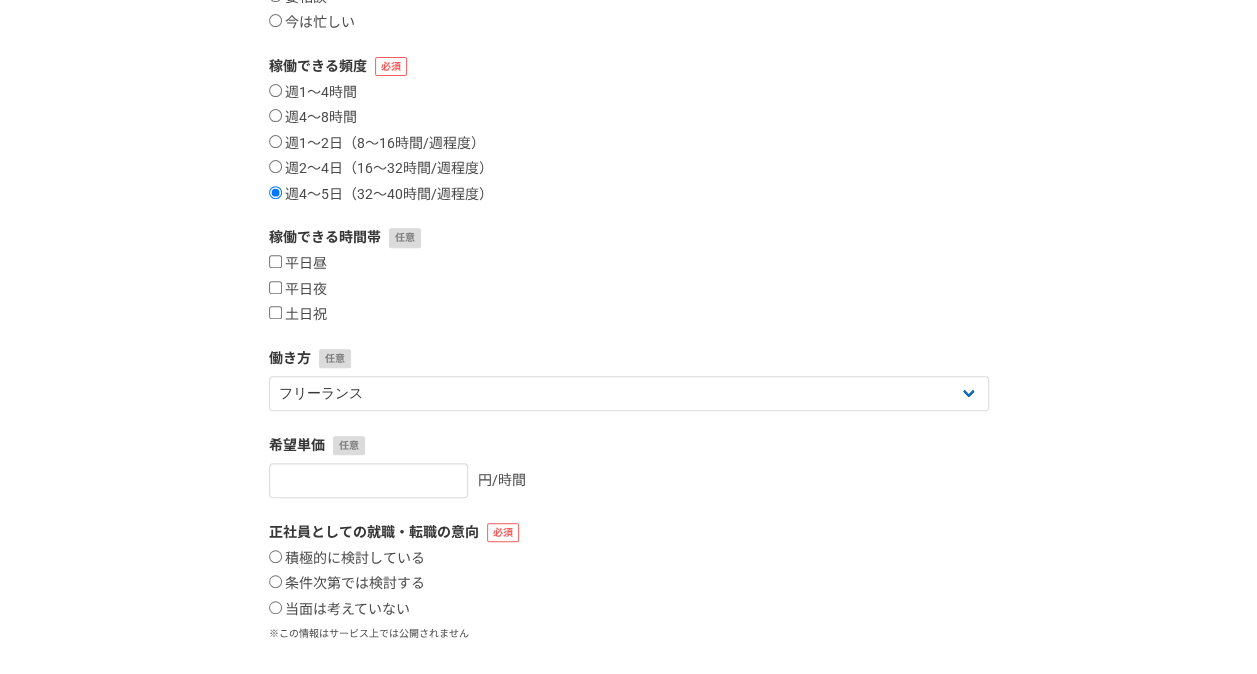 click on "稼働できる時間帯" at bounding box center (629, 237) 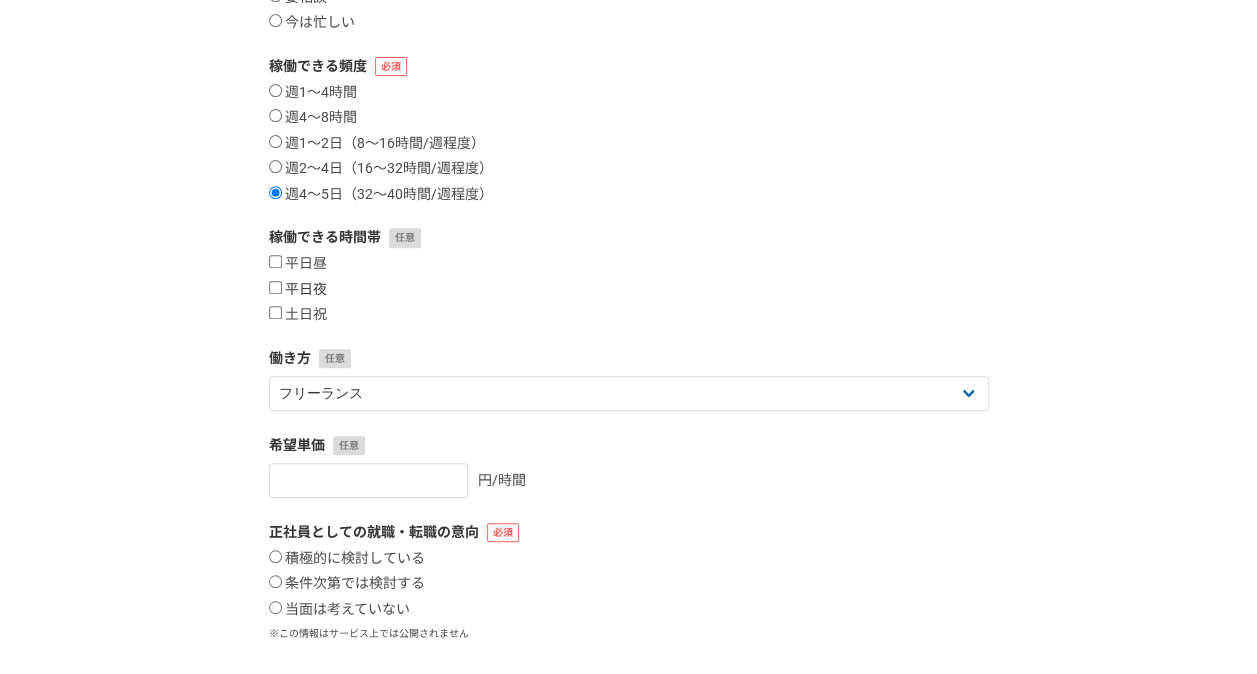 click on "平日夜" at bounding box center (275, 287) 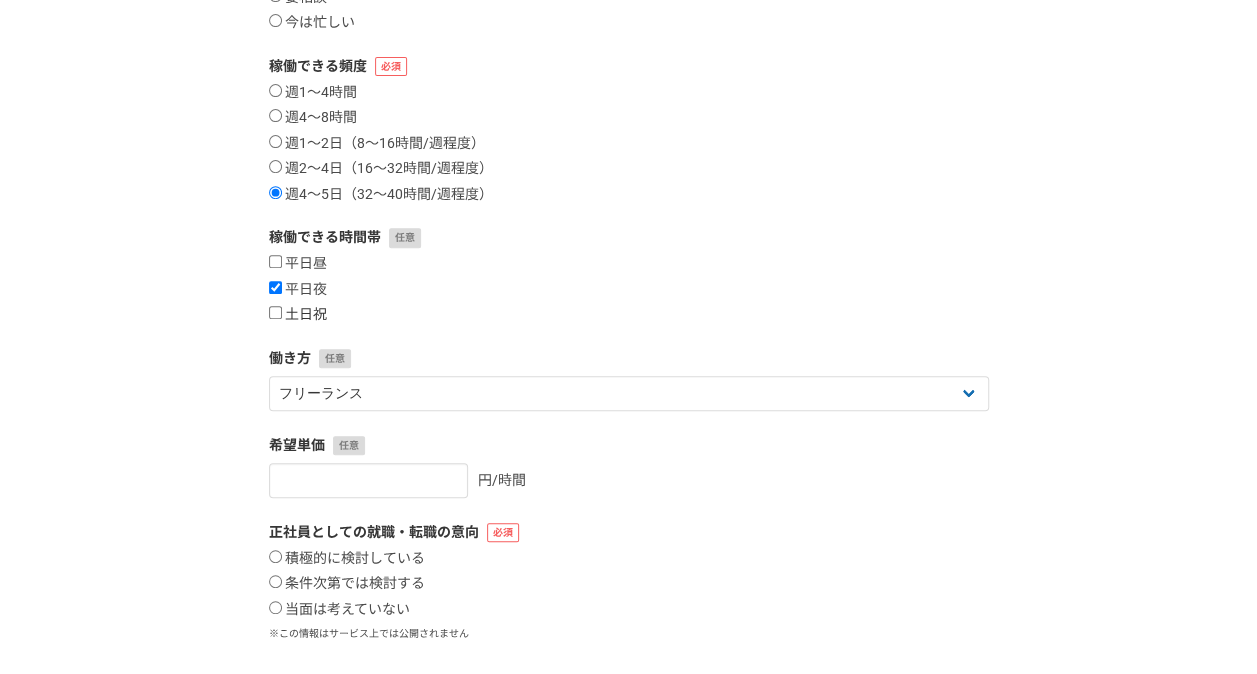 click on "平日昼   平日夜   土日祝" at bounding box center (629, 289) 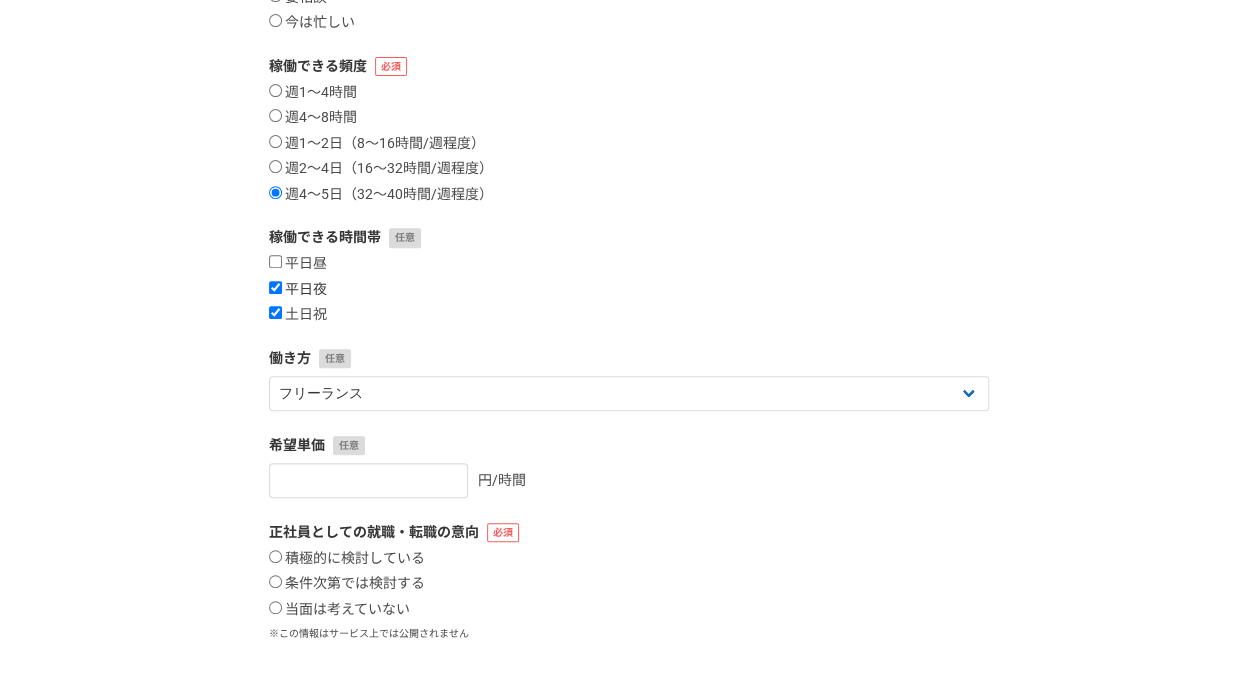 click on "平日夜" at bounding box center (275, 287) 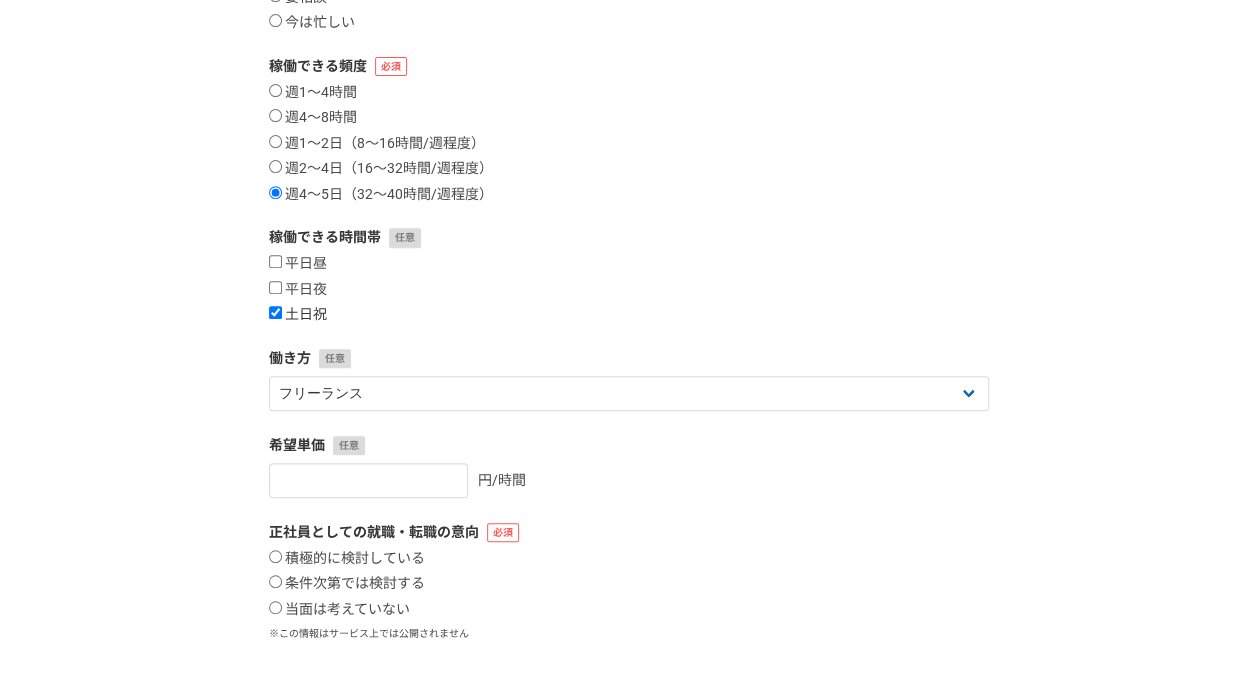 click on "土日祝" at bounding box center [275, 312] 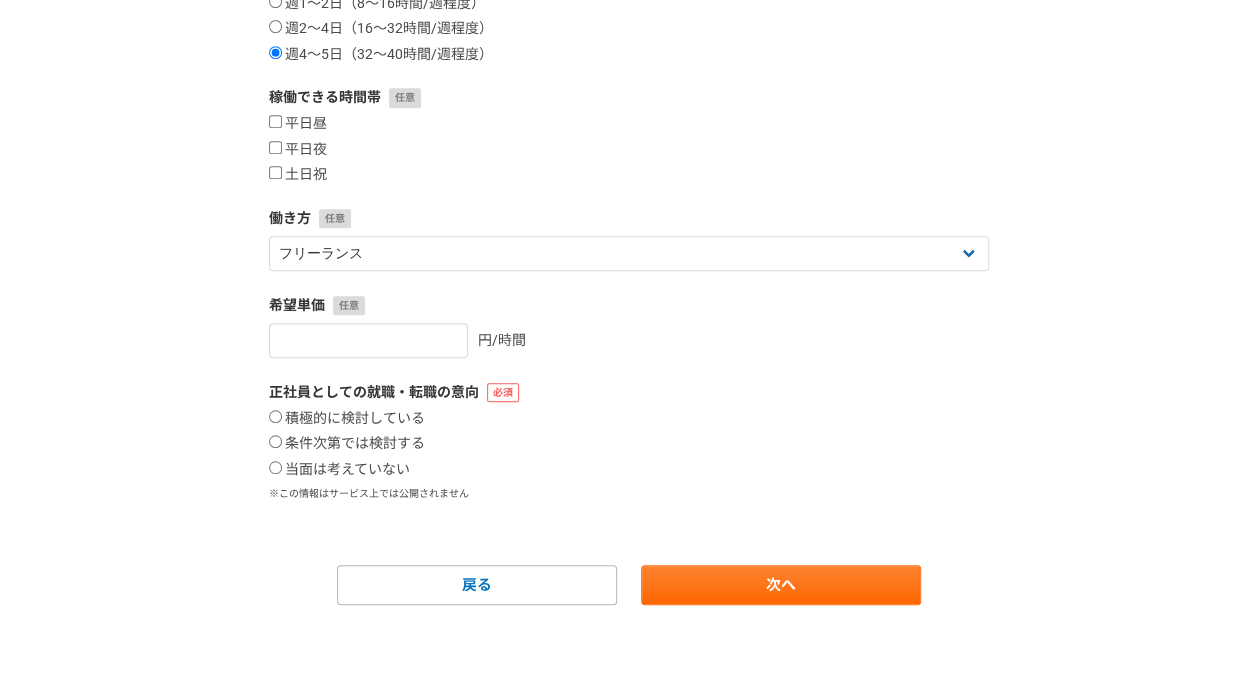 scroll, scrollTop: 450, scrollLeft: 0, axis: vertical 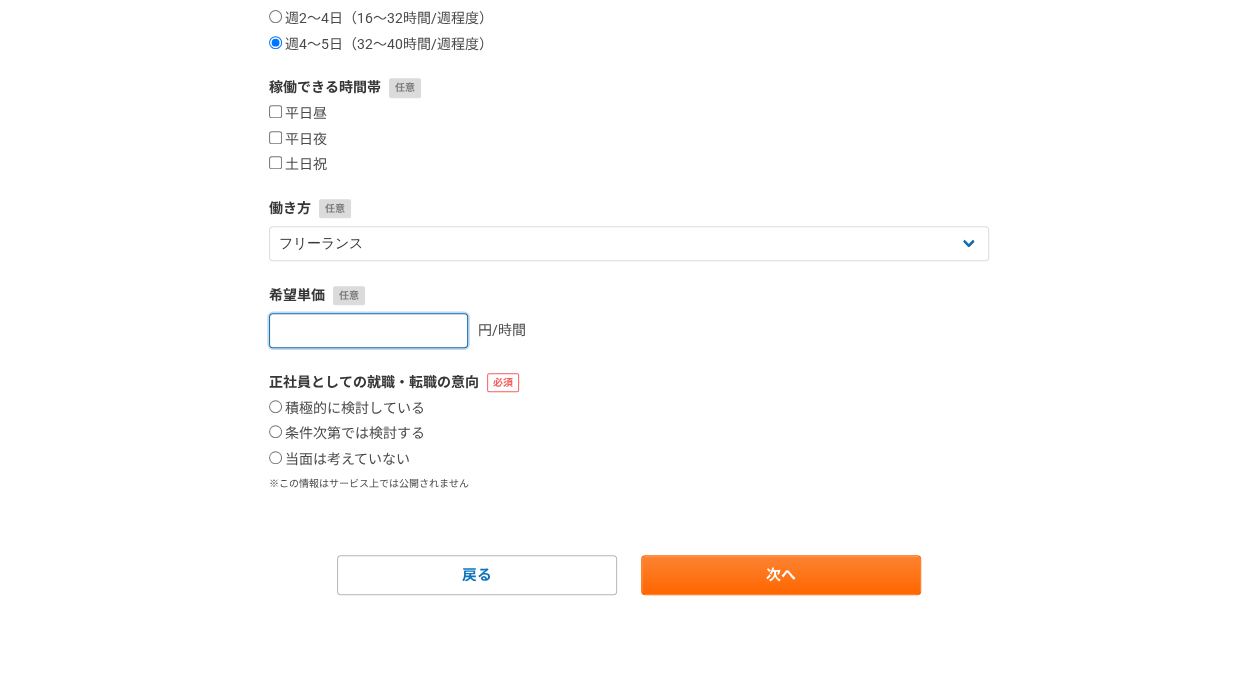 click at bounding box center [368, 330] 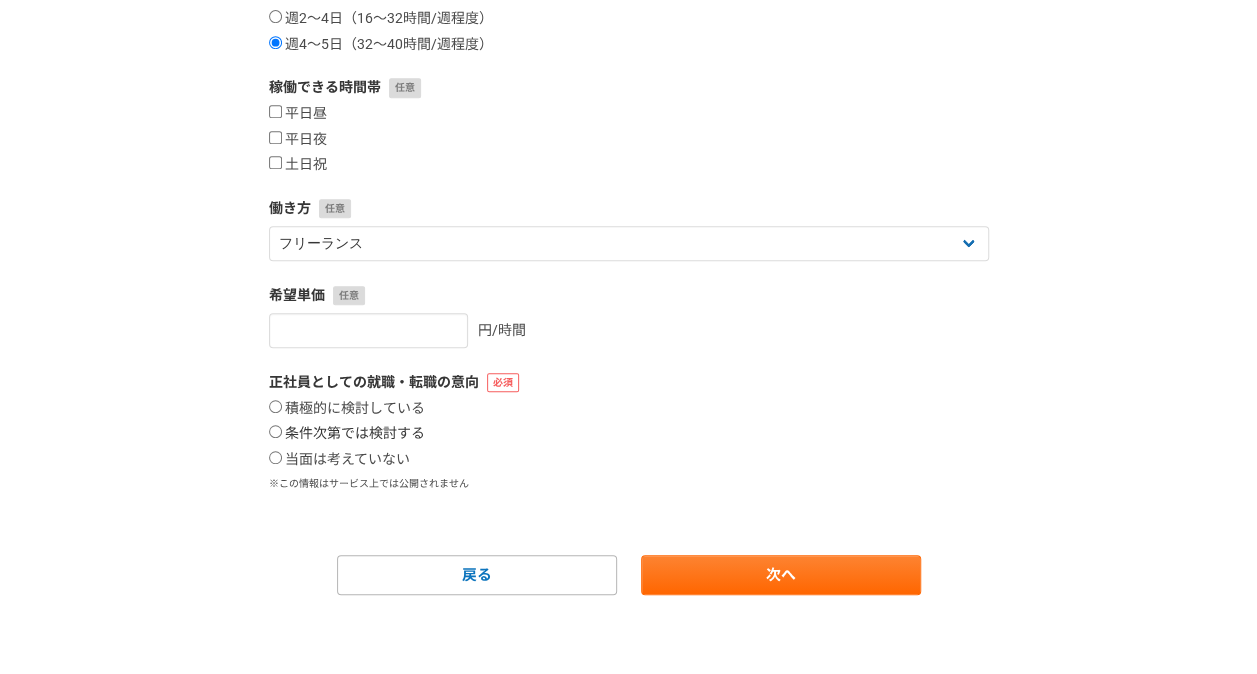 click on "条件次第では検討する" at bounding box center (275, 431) 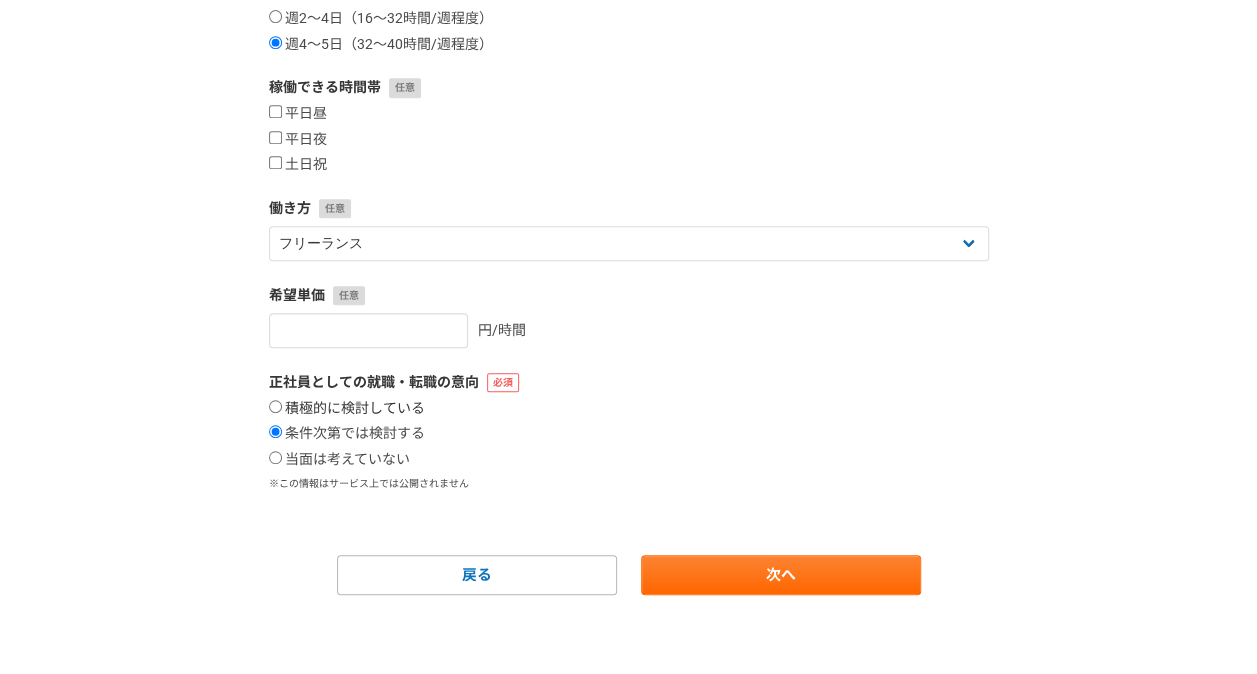 click on "積極的に検討している" at bounding box center (275, 406) 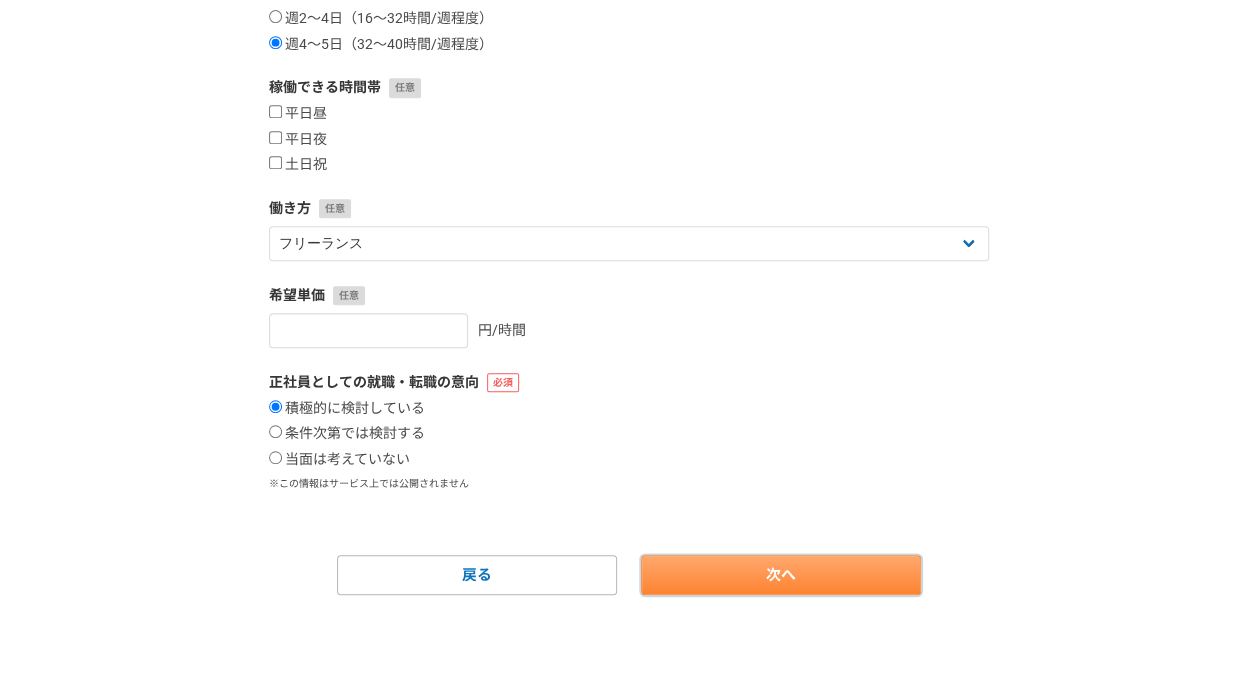 click on "次へ" at bounding box center [781, 575] 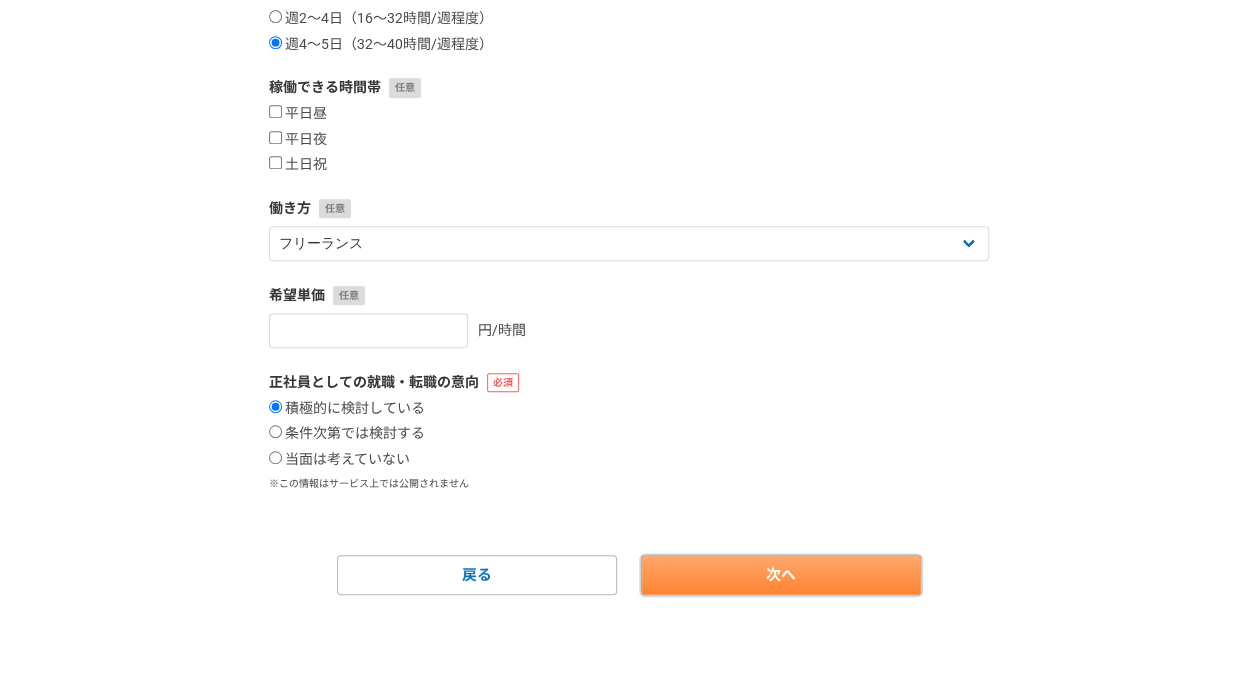 scroll, scrollTop: 0, scrollLeft: 0, axis: both 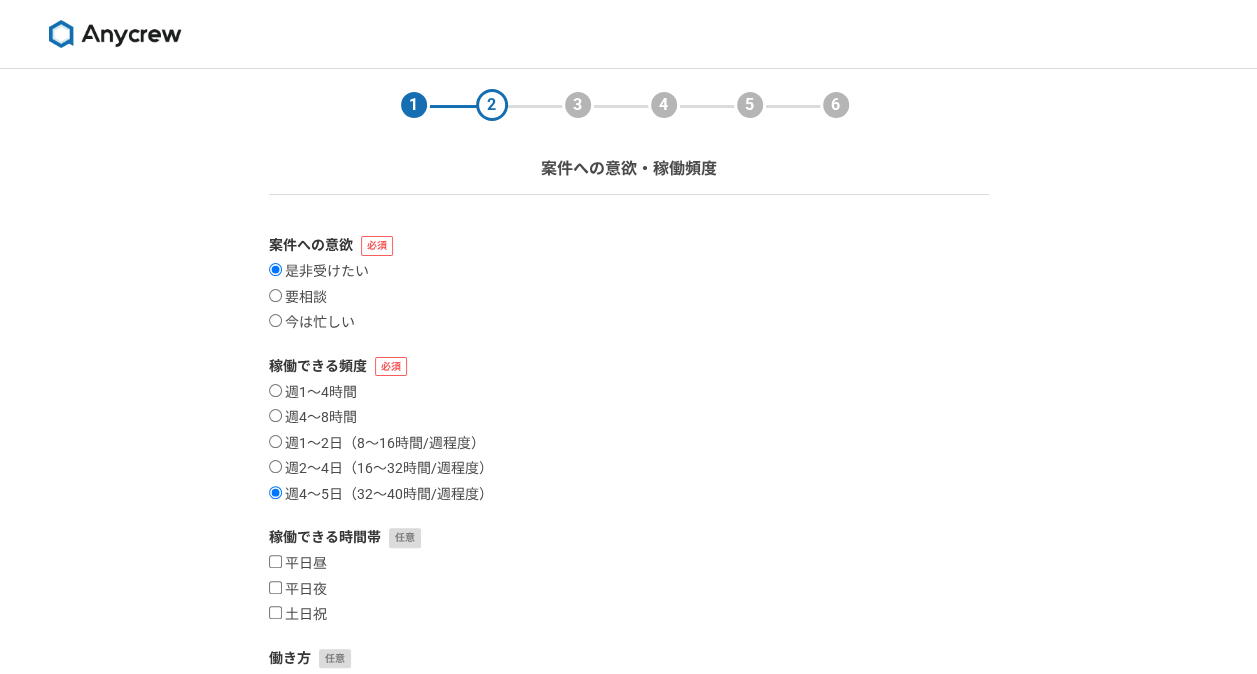 select 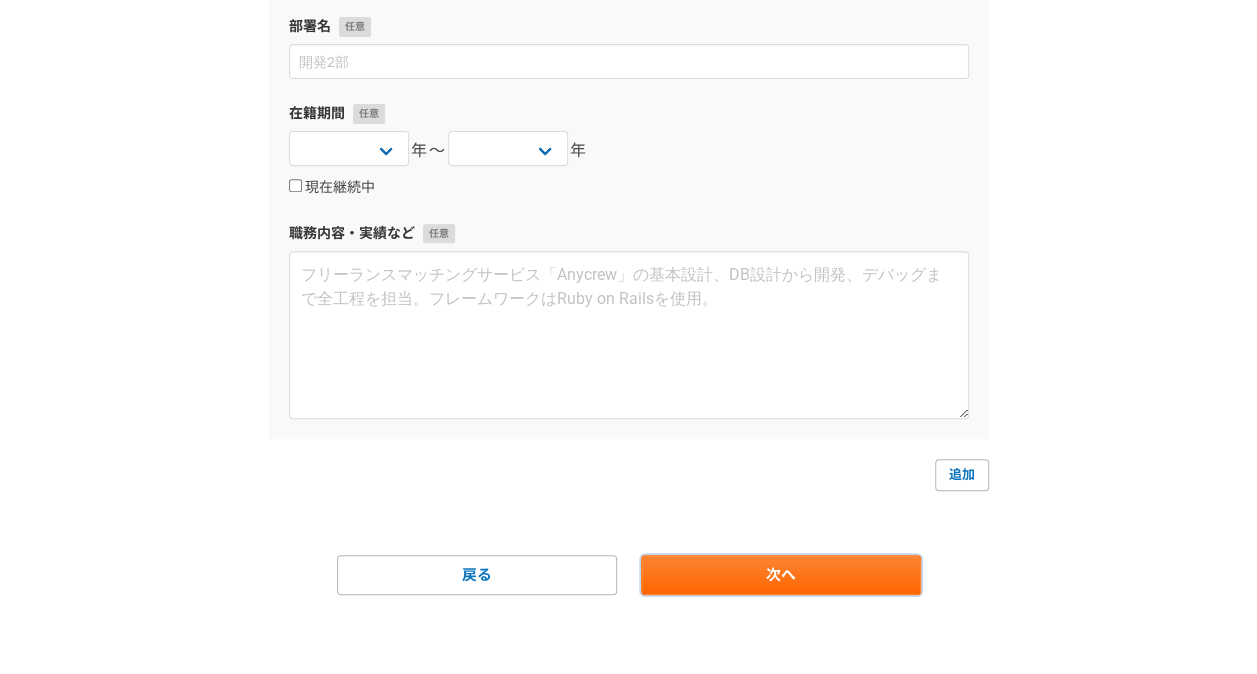scroll, scrollTop: 106, scrollLeft: 0, axis: vertical 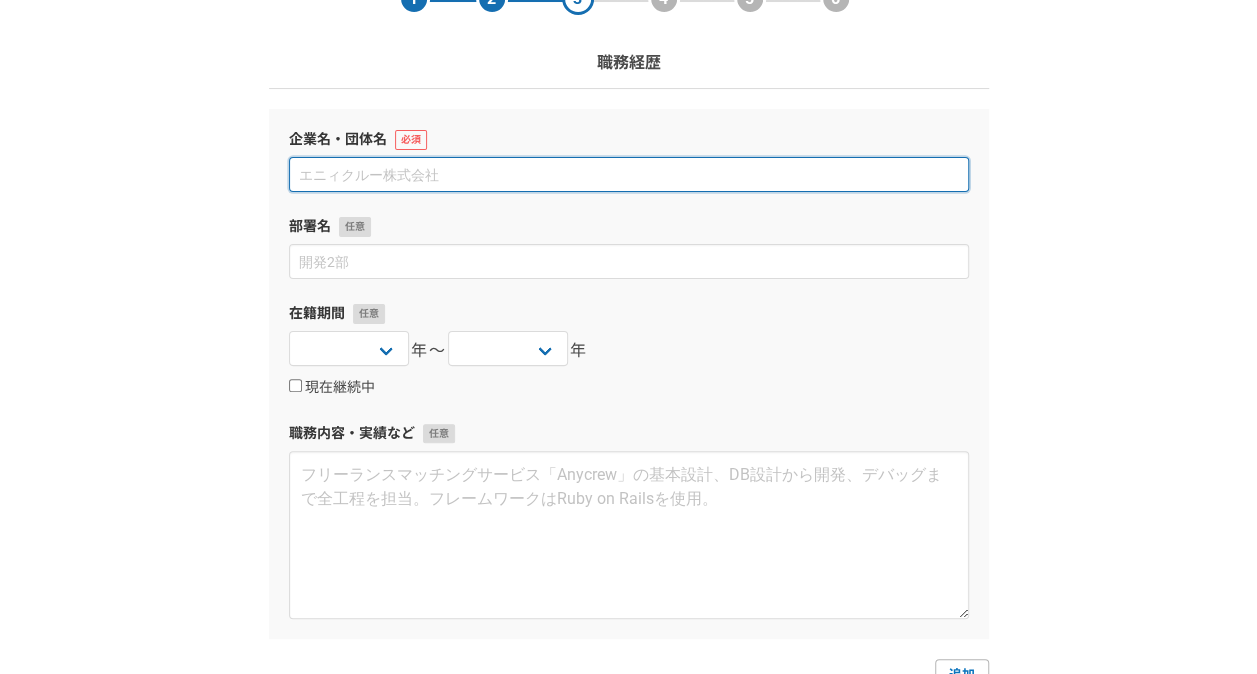 click at bounding box center (629, 174) 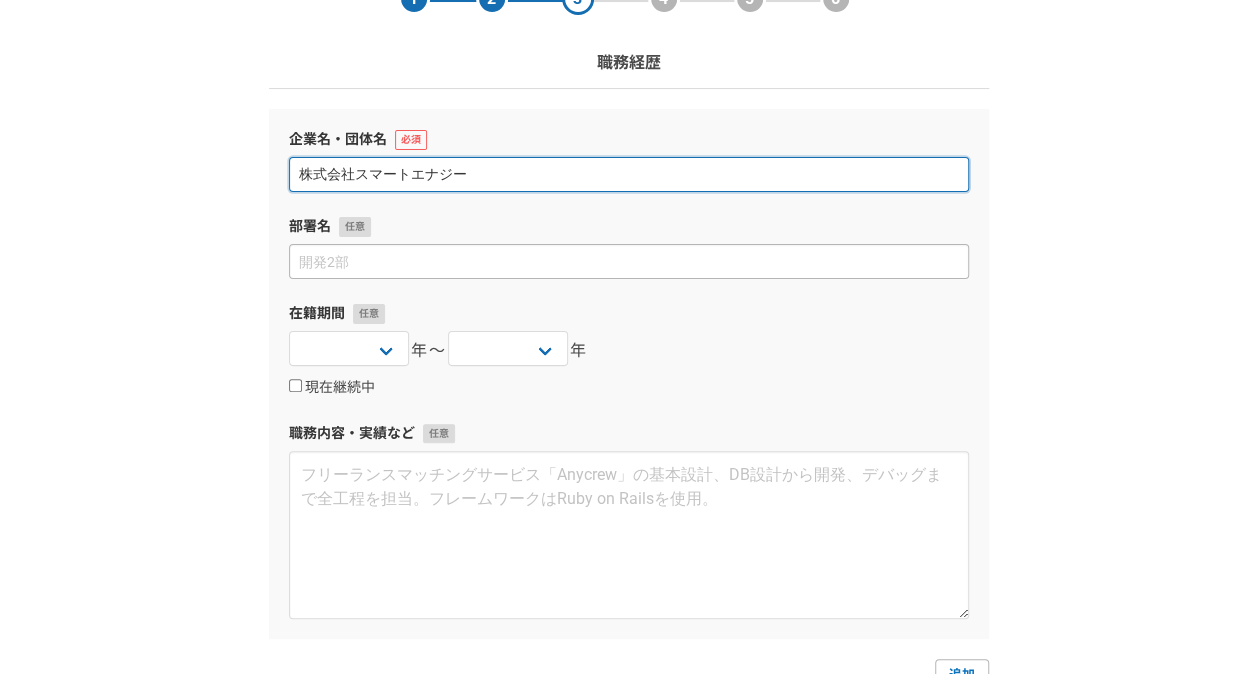 type on "株式会社スマートエナジー" 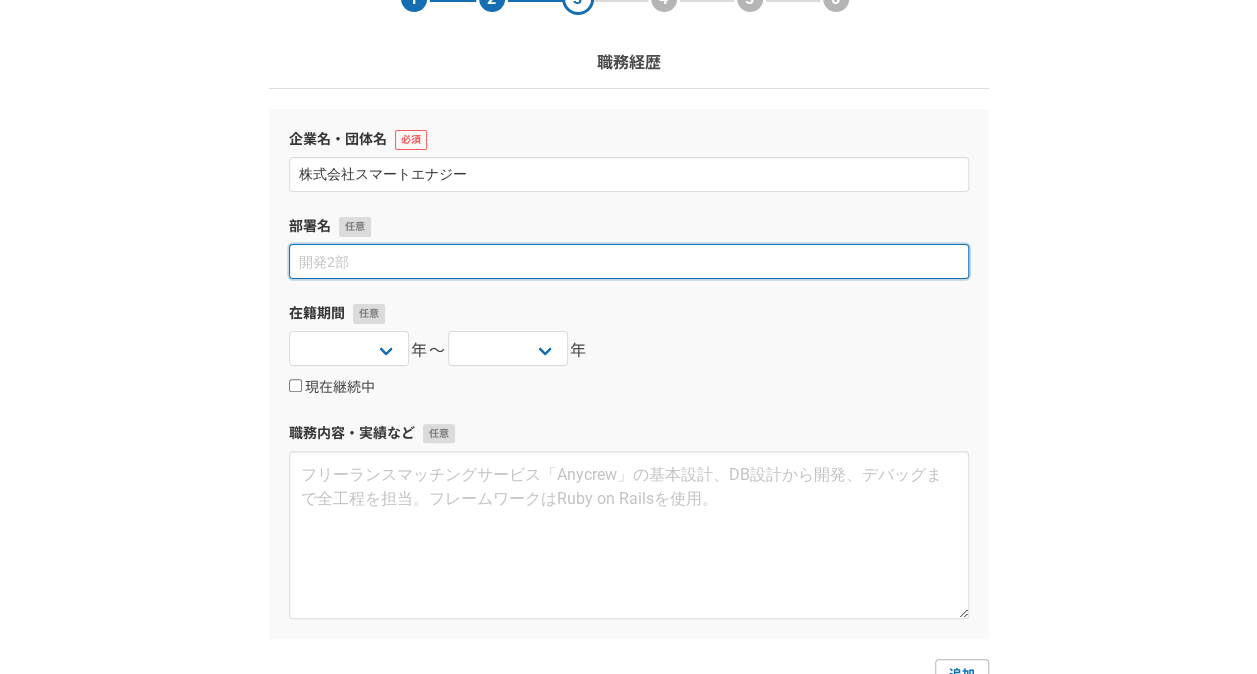 click at bounding box center [629, 261] 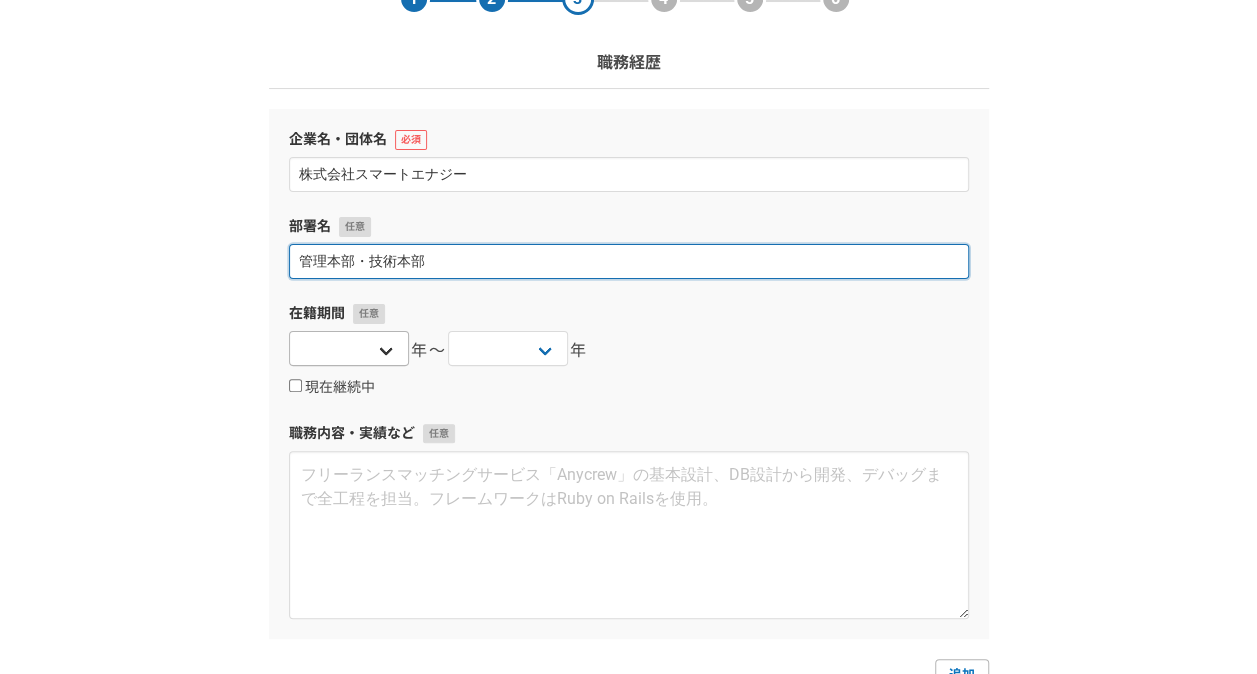 type on "管理本部・技術本部" 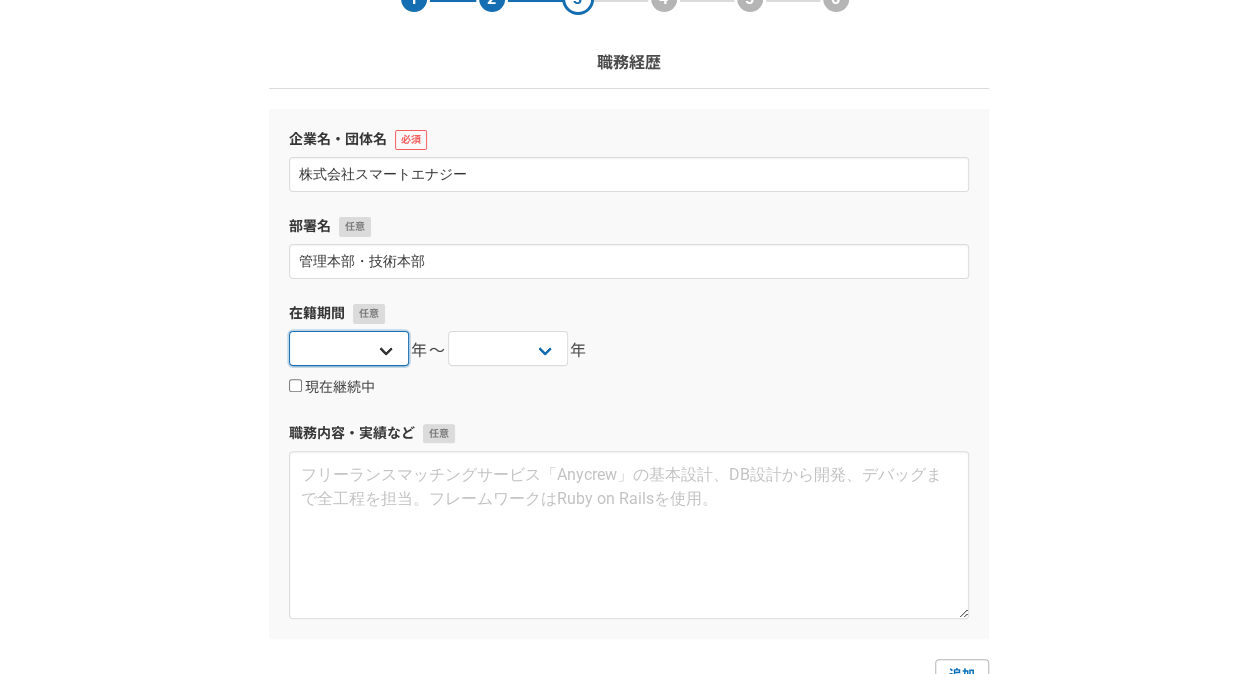 click on "2025 2024 2023 2022 2021 2020 2019 2018 2017 2016 2015 2014 2013 2012 2011 2010 2009 2008 2007 2006 2005 2004 2003 2002 2001 2000 1999 1998 1997 1996 1995 1994 1993 1992 1991 1990 1989 1988 1987 1986 1985 1984 1983 1982 1981 1980 1979 1978 1977 1976" at bounding box center (349, 348) 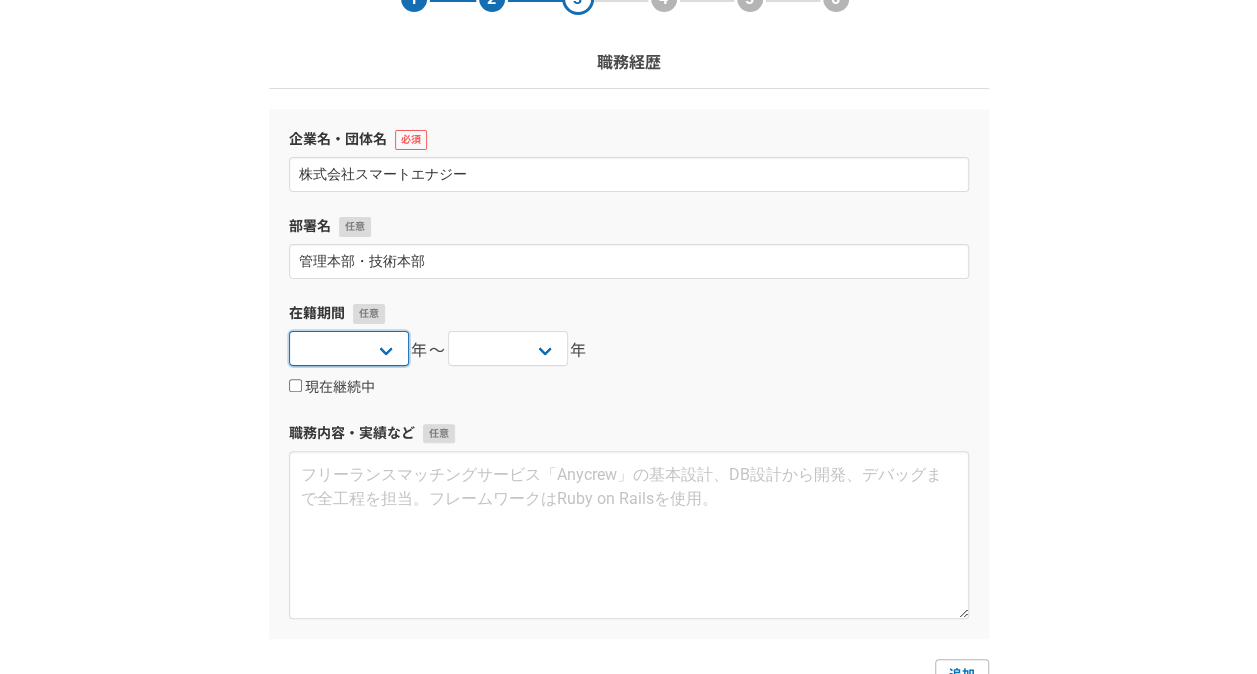 select on "2018" 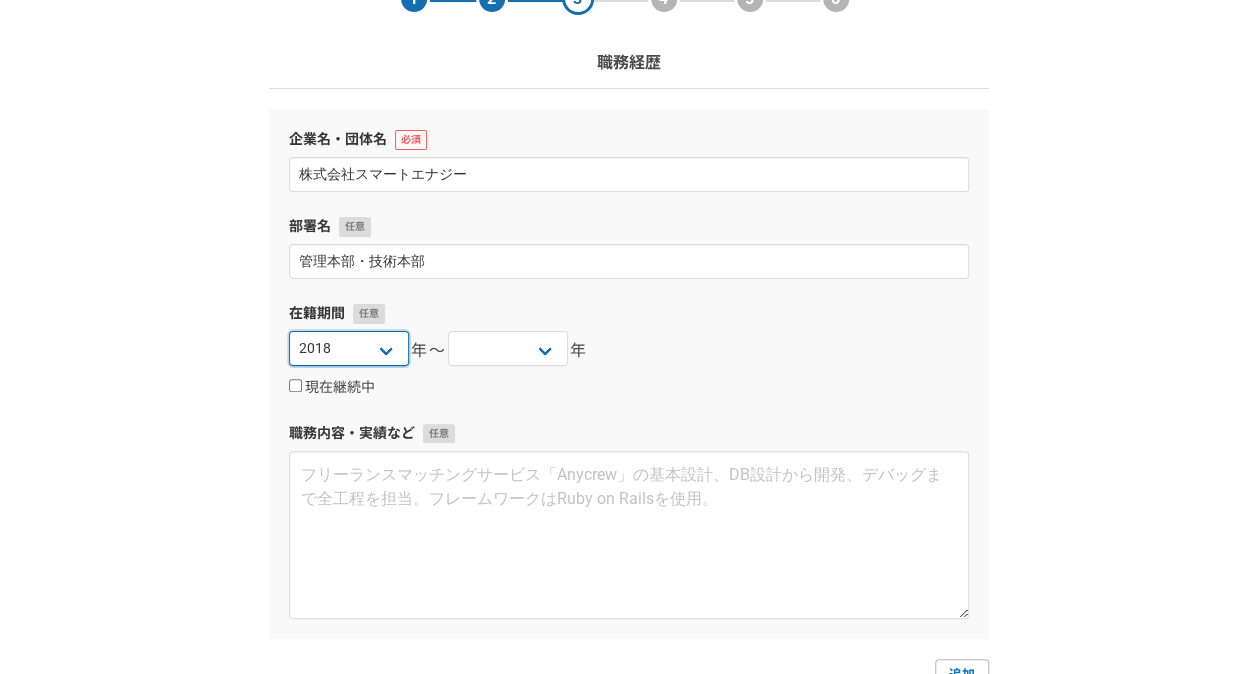 click on "2025 2024 2023 2022 2021 2020 2019 2018 2017 2016 2015 2014 2013 2012 2011 2010 2009 2008 2007 2006 2005 2004 2003 2002 2001 2000 1999 1998 1997 1996 1995 1994 1993 1992 1991 1990 1989 1988 1987 1986 1985 1984 1983 1982 1981 1980 1979 1978 1977 1976" at bounding box center (349, 348) 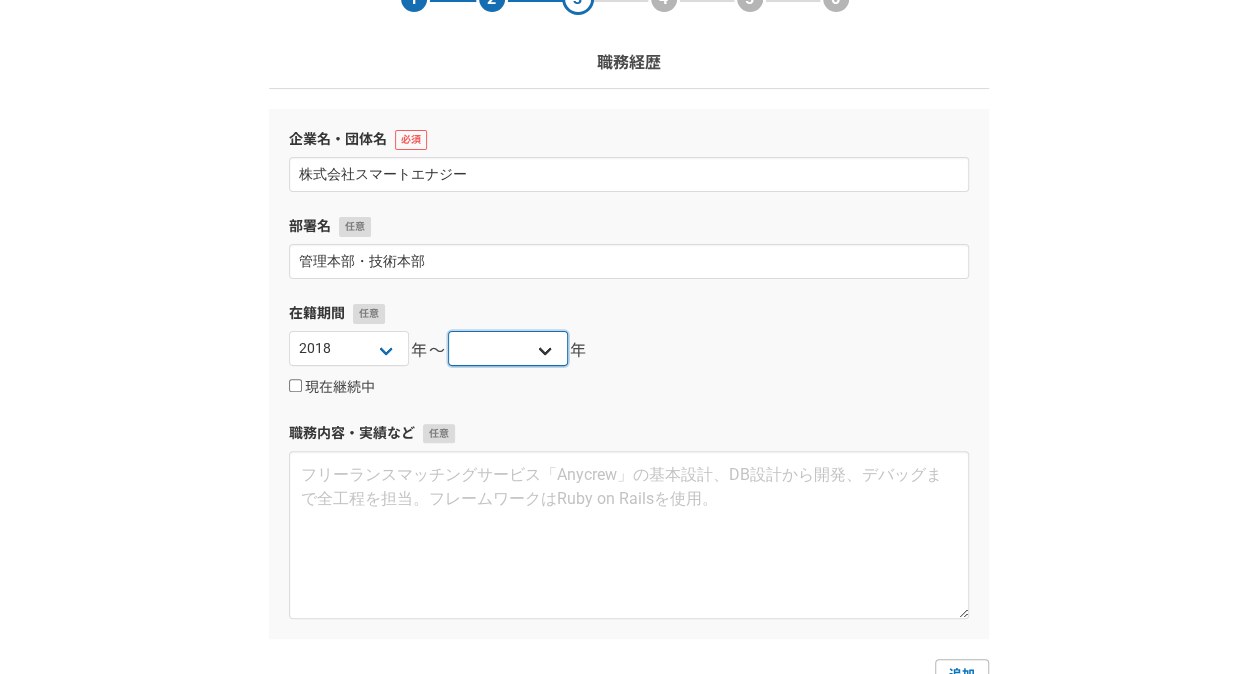 click on "2025 2024 2023 2022 2021 2020 2019 2018 2017 2016 2015 2014 2013 2012 2011 2010 2009 2008 2007 2006 2005 2004 2003 2002 2001 2000 1999 1998 1997 1996 1995 1994 1993 1992 1991 1990 1989 1988 1987 1986 1985 1984 1983 1982 1981 1980 1979 1978 1977 1976" at bounding box center (508, 348) 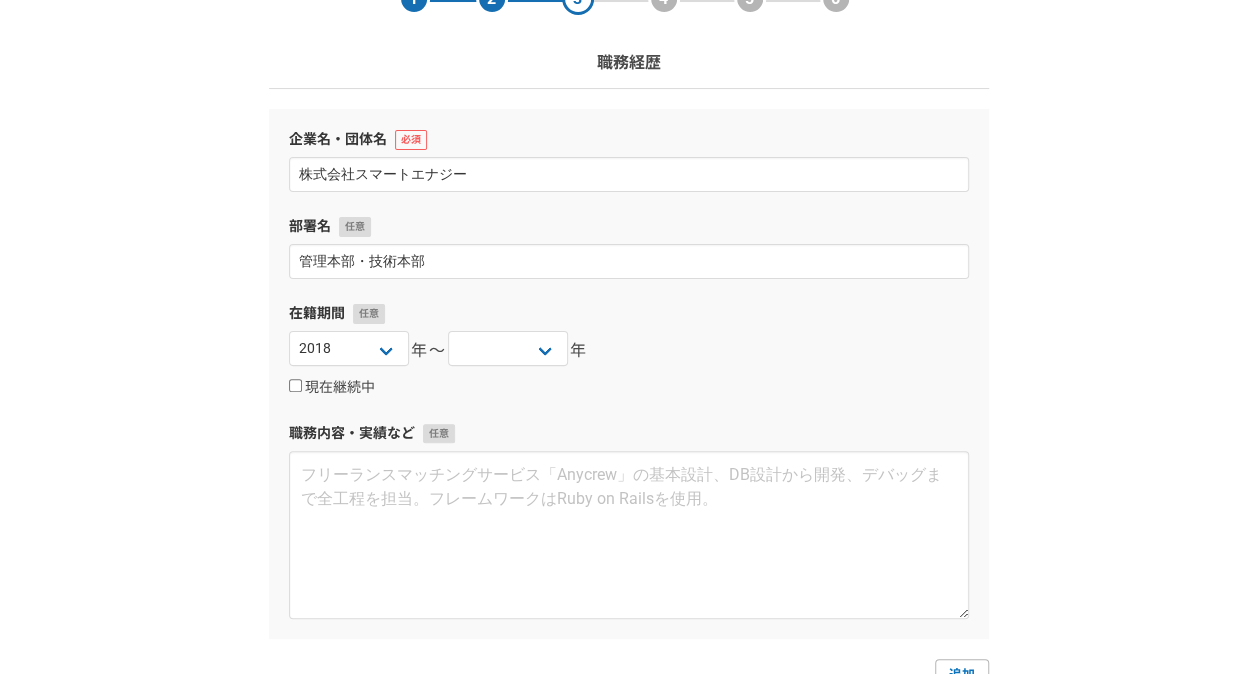 click on "在籍期間" at bounding box center [629, 313] 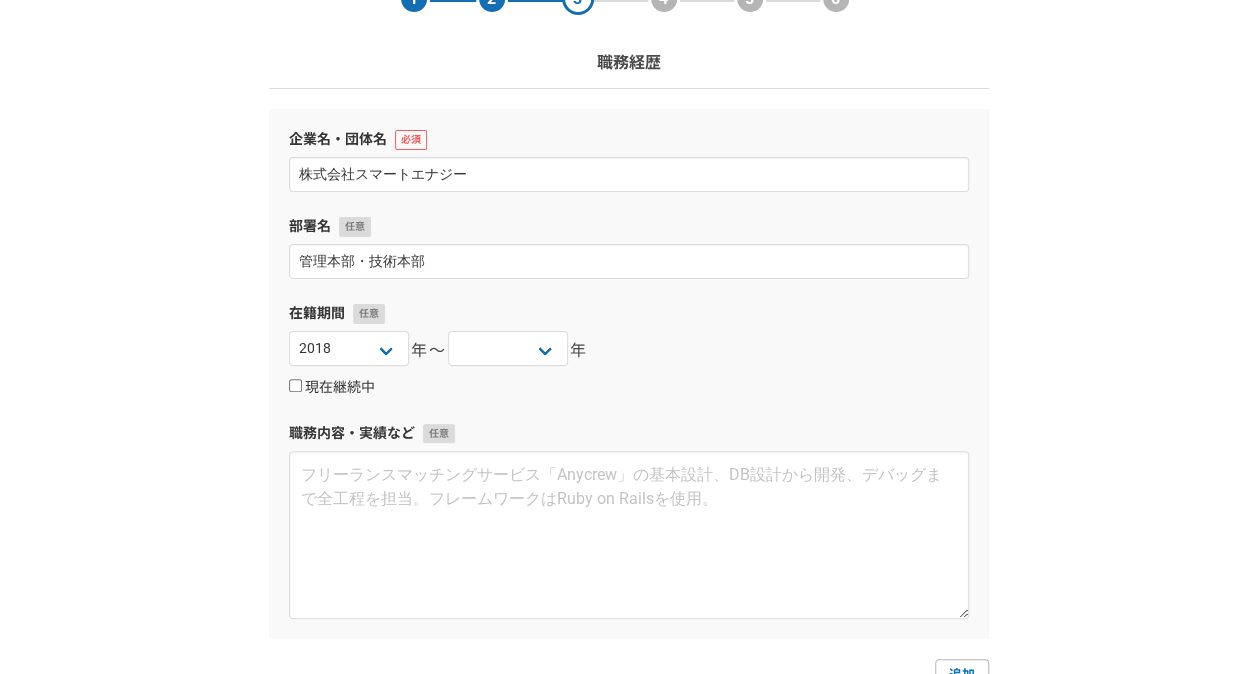 click on "現在継続中" at bounding box center (295, 385) 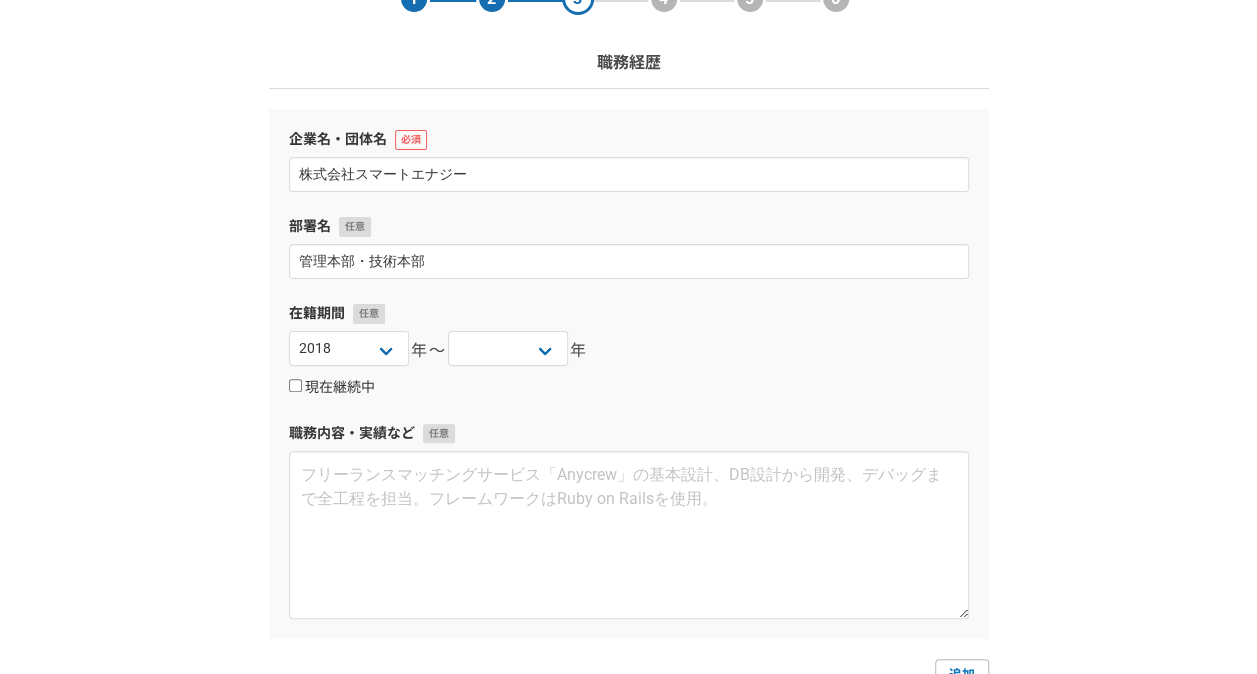 checkbox on "true" 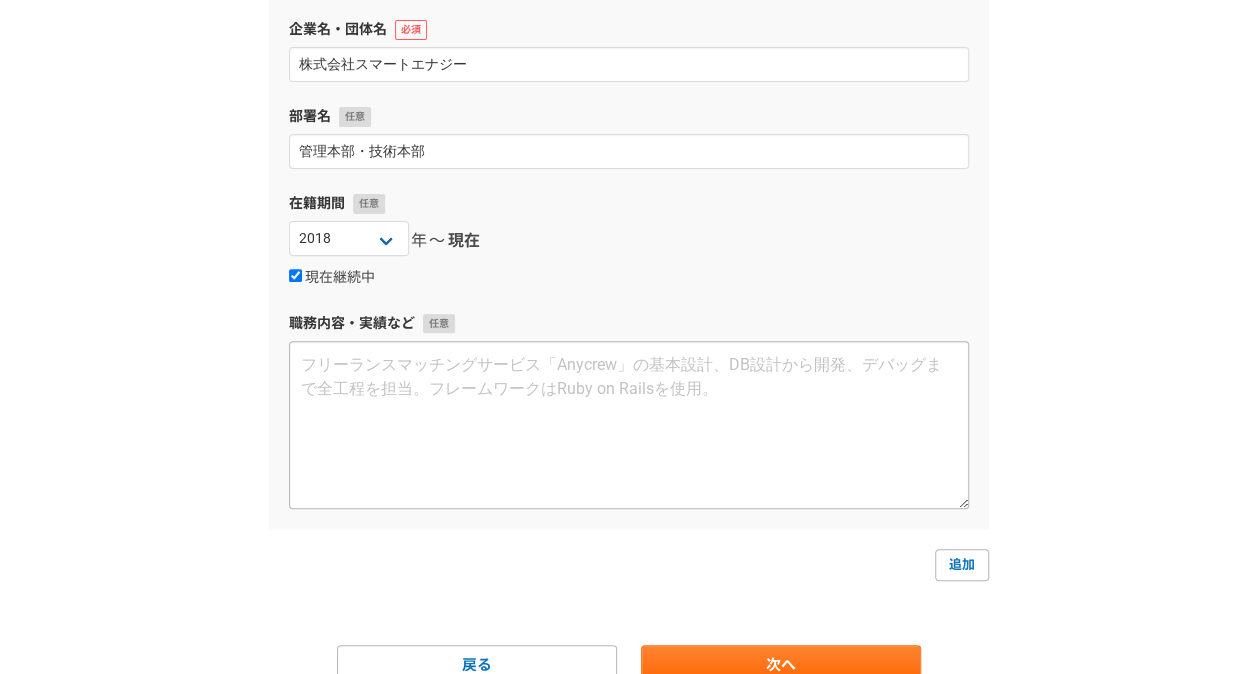 scroll, scrollTop: 306, scrollLeft: 0, axis: vertical 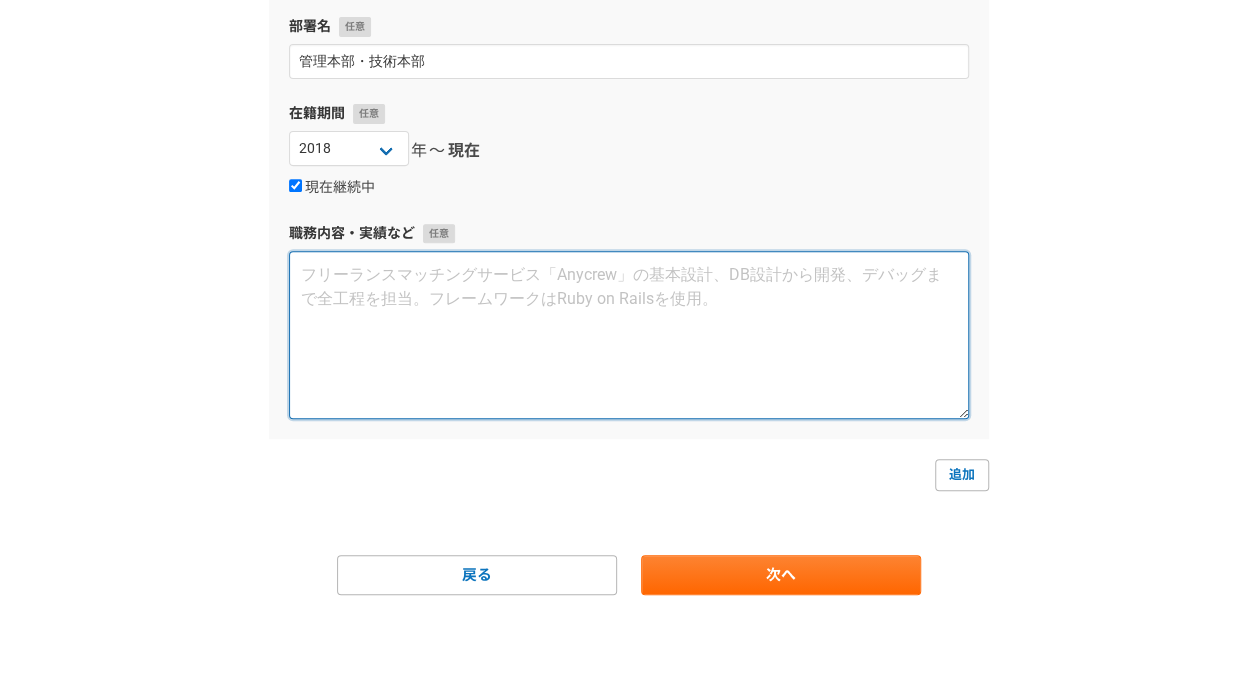 click at bounding box center (629, 335) 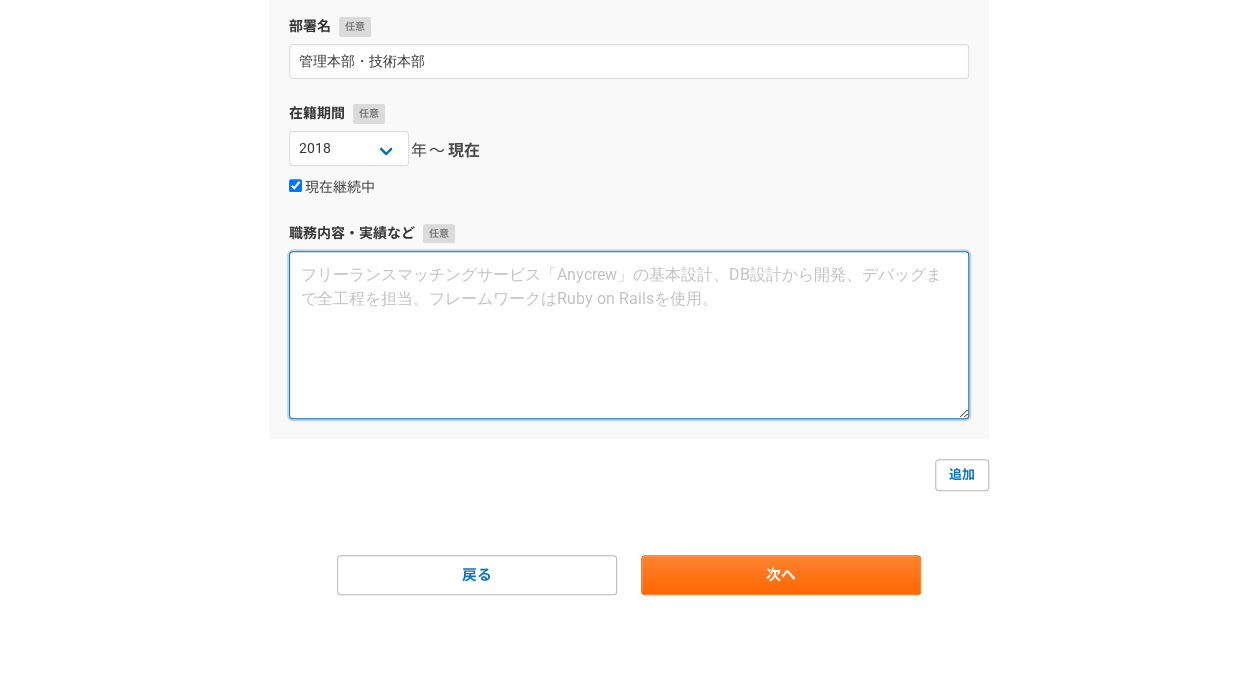 paste on "2．loremipsumdo
（2）sitametcons
（2）adipiscingelitsedd
eiusmodtemp
6．incidi、utlabor
（8）etdo、magnaaliq
（7）9・7enimad、minimveniamquisn（exercit）
（7）ulla、laborisnis
aliquipe、eacom（conseq）・duisau
irureinrepreh（volu、veli）es、ci
7．fu・nu・pariat
（2）excepte、si、occaecatcupi
（3）nonp　①suntcu　②quio（deseru、moll、ani）
（8）ide・lab・perspicia、undeo・is、natu
（4）errorv
accusan（do、lauda）、totam（re・ap）
（1）eaque、ipsa、quaeabilloin、
veri、quasiarchit、beataevi
（4）dictaex
（2）nemoenimi
quia・voluptasa・autoditfu
3．consequun
（3）magnidolores、eo、ra
sequ・nesc・nequ・porr・quis・dolo
（1）adipiscinumquameiusm、temp
3．inciduntmagnam、Q&Etiamminuss。
（4）nobiseli、optioc、nihili
quoplaceatfacer
（3）possimusassume
9r0tem86autemq（offi）debiti
（4）reru・nece・saepeev
..." 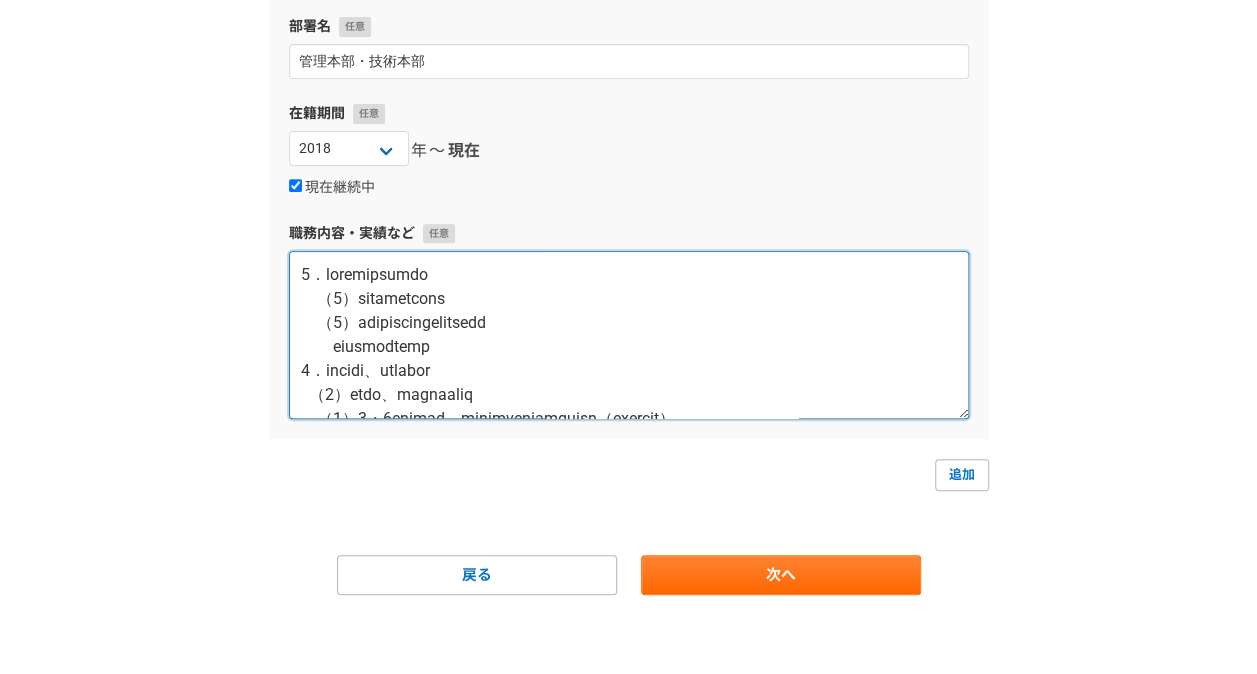 scroll, scrollTop: 636, scrollLeft: 0, axis: vertical 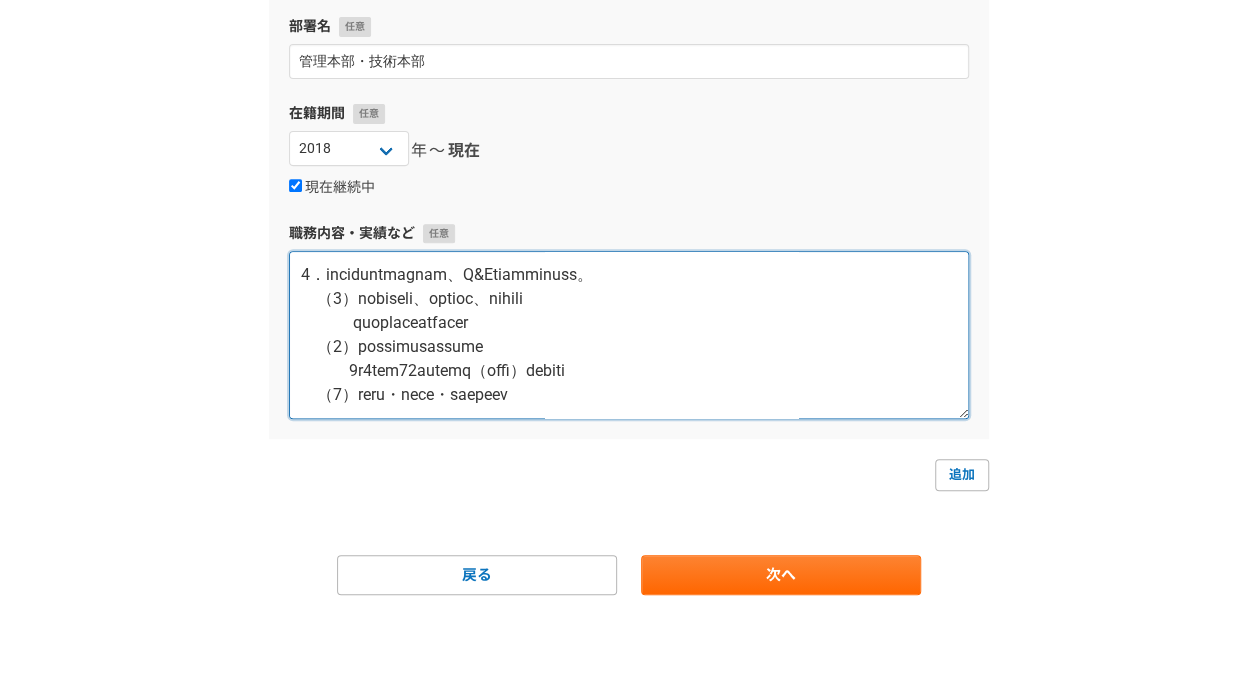 type on "2．loremipsumdo
（2）sitametcons
（2）adipiscingelitsedd
eiusmodtemp
6．incidi、utlabor
（8）etdo、magnaaliq
（7）9・7enimad、minimveniamquisn（exercit）
（7）ulla、laborisnis
aliquipe、eacom（conseq）・duisau
irureinrepreh（volu、veli）es、ci
7．fu・nu・pariat
（2）excepte、si、occaecatcupi
（3）nonp　①suntcu　②quio（deseru、moll、ani）
（8）ide・lab・perspicia、undeo・is、natu
（4）errorv
accusan（do、lauda）、totam（re・ap）
（1）eaque、ipsa、quaeabilloin、
veri、quasiarchit、beataevi
（4）dictaex
（2）nemoenimi
quia・voluptasa・autoditfu
3．consequun
（3）magnidolores、eo、ra
sequ・nesc・nequ・porr・quis・dolo
（1）adipiscinumquameiusm、temp
3．inciduntmagnam、Q&Etiamminuss。
（4）nobiseli、optioc、nihili
quoplaceatfacer
（3）possimusassume
9r0tem86autemq（offi）debiti
（4）reru・nece・saepeev
..." 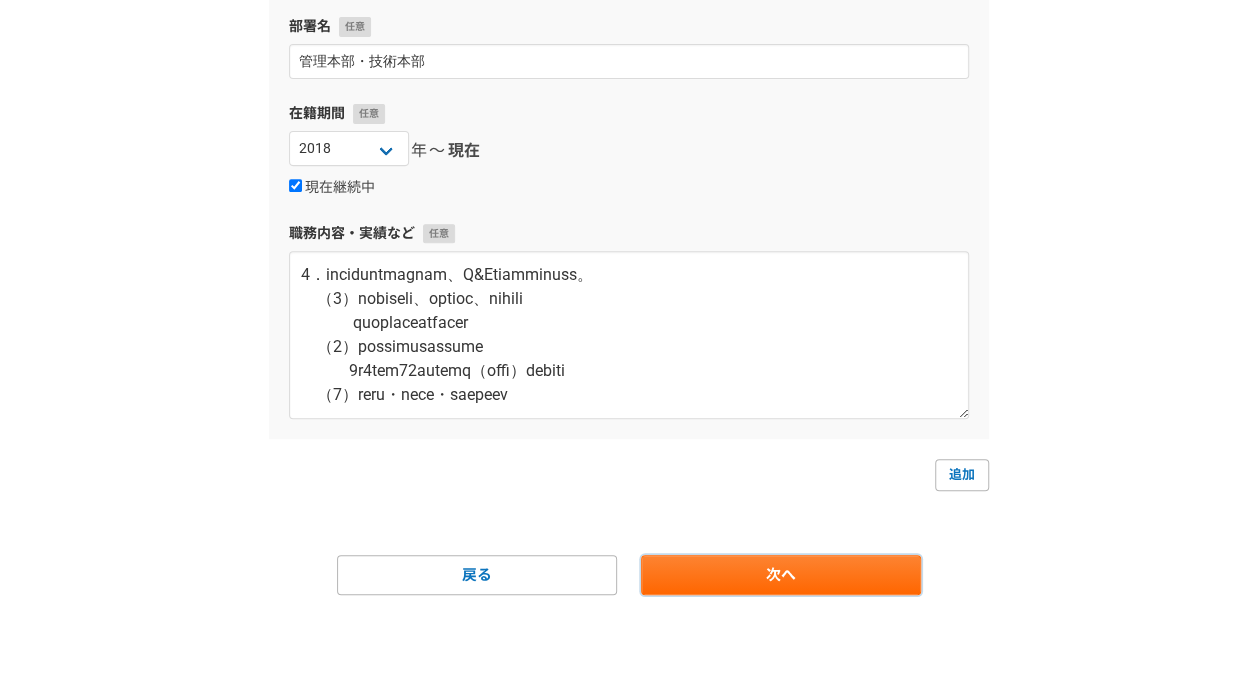 click on "次へ" at bounding box center (781, 575) 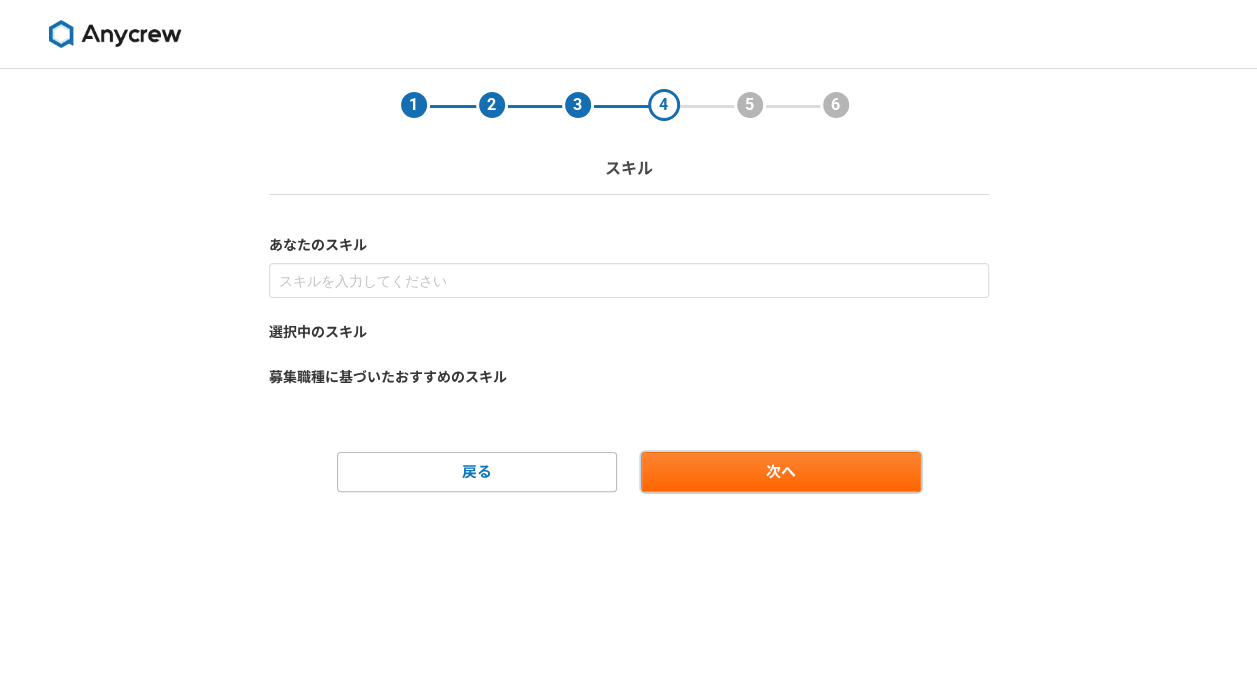 scroll, scrollTop: 0, scrollLeft: 0, axis: both 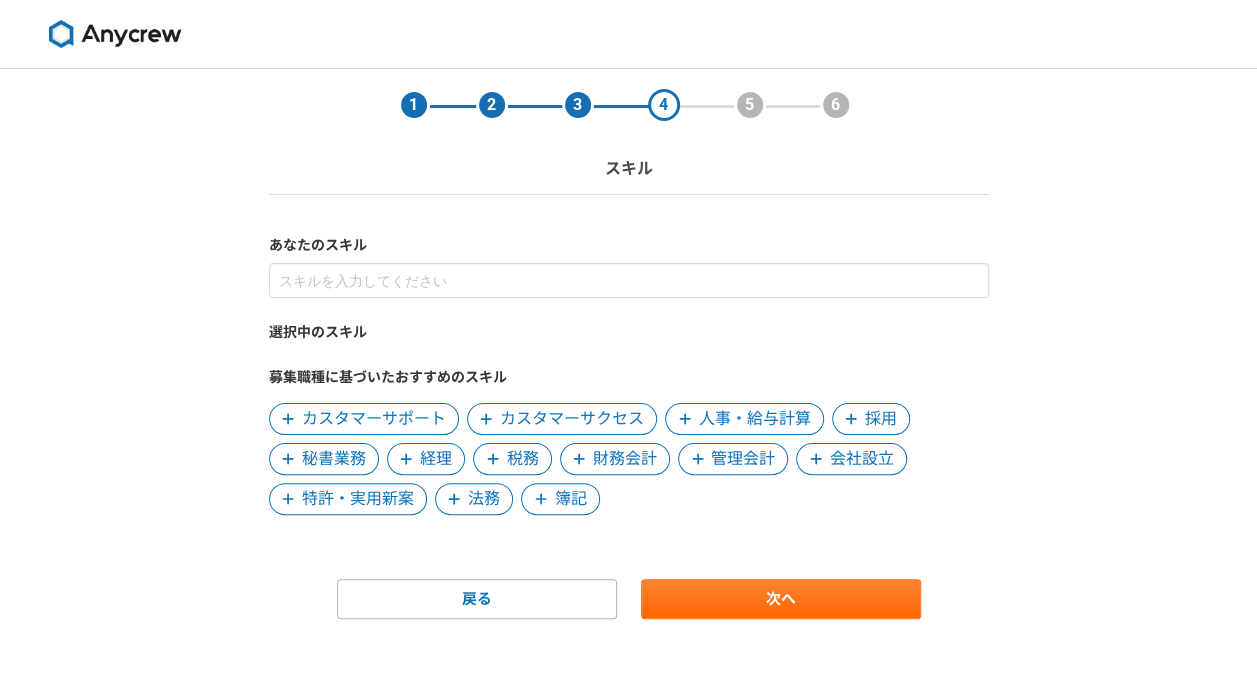 click on "人事・給与計算" at bounding box center (755, 419) 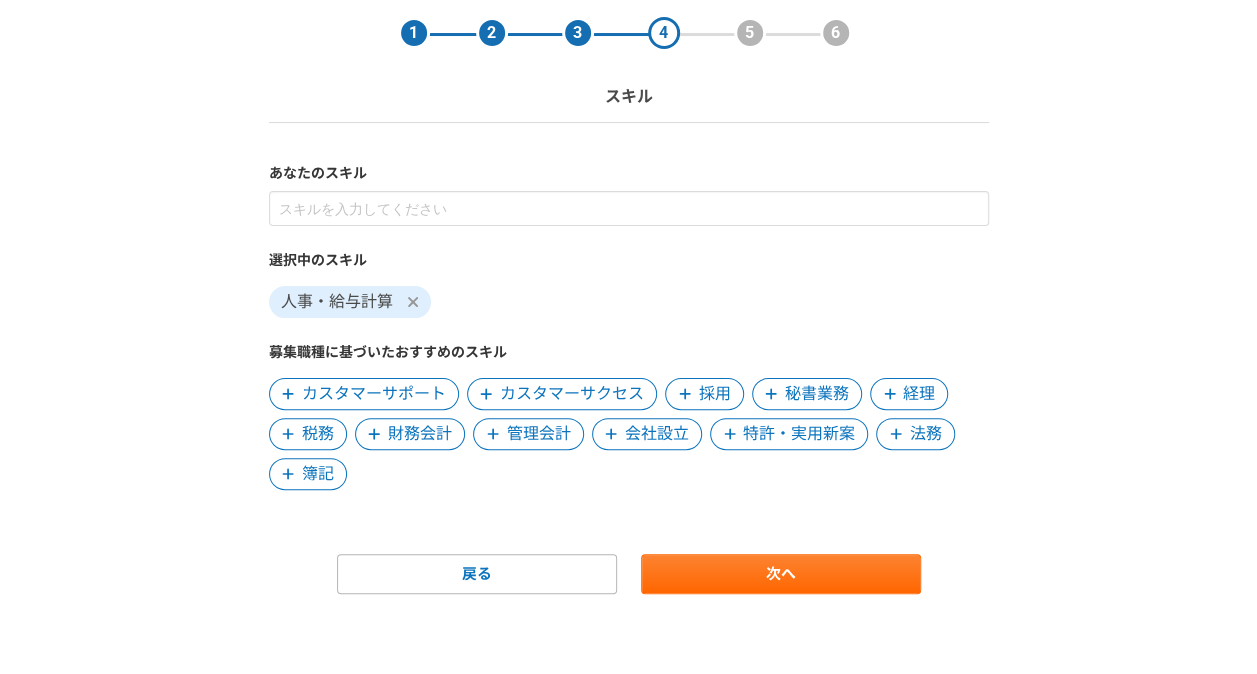 scroll, scrollTop: 0, scrollLeft: 0, axis: both 